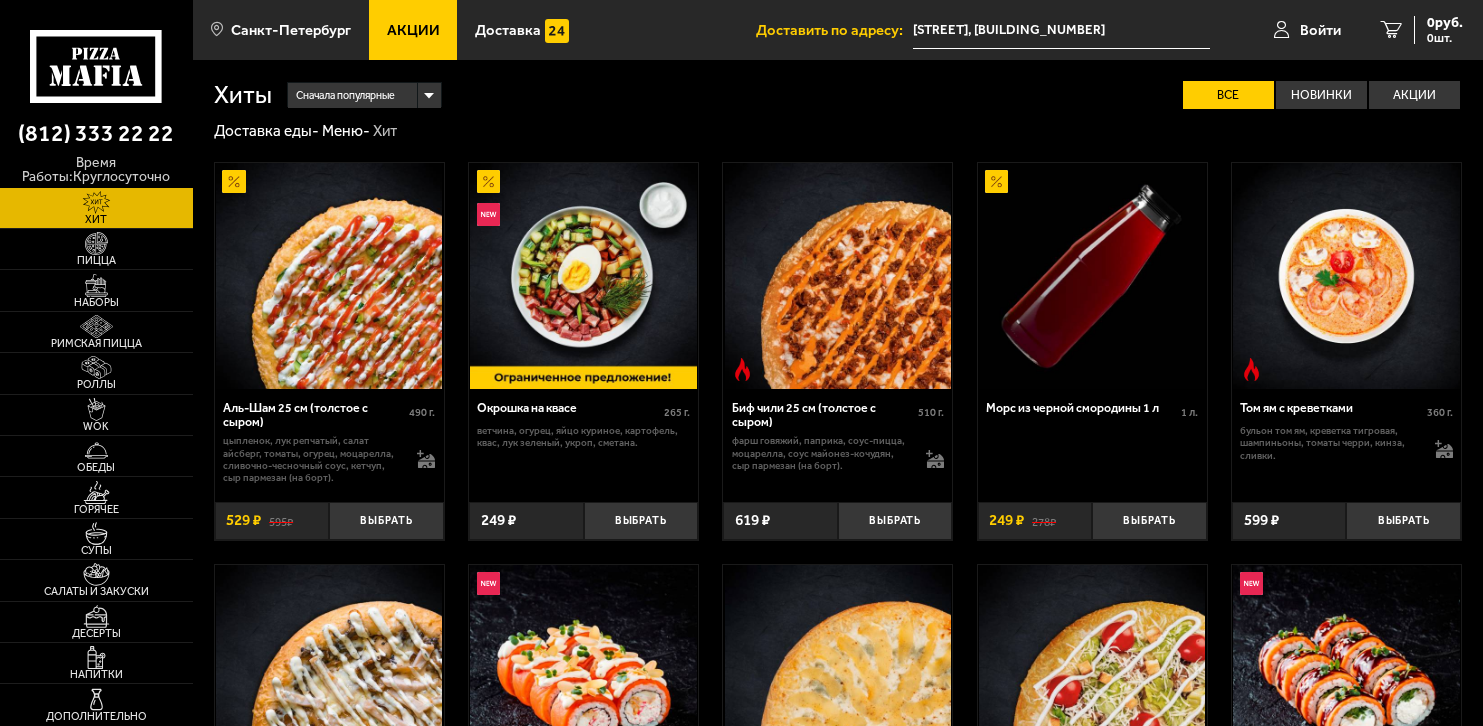 scroll, scrollTop: 0, scrollLeft: 0, axis: both 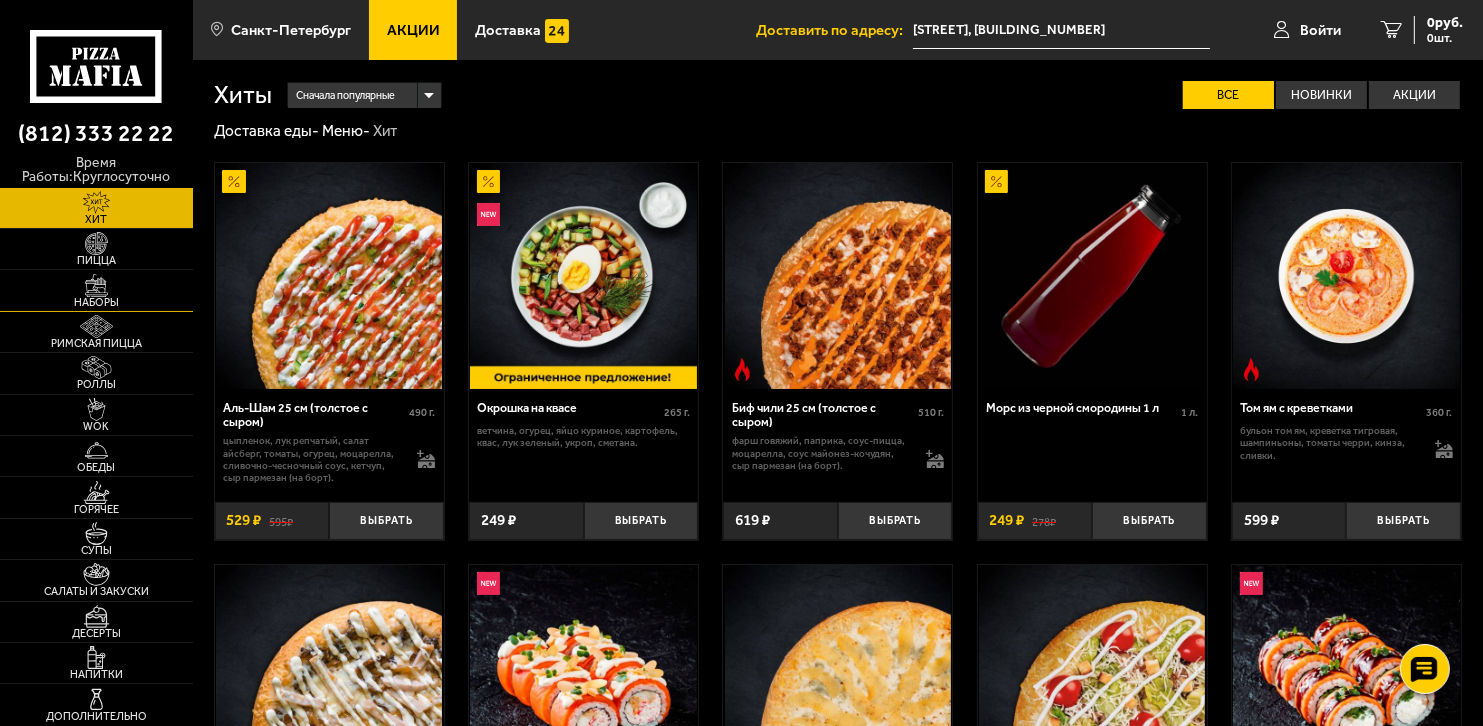 click at bounding box center (96, 285) 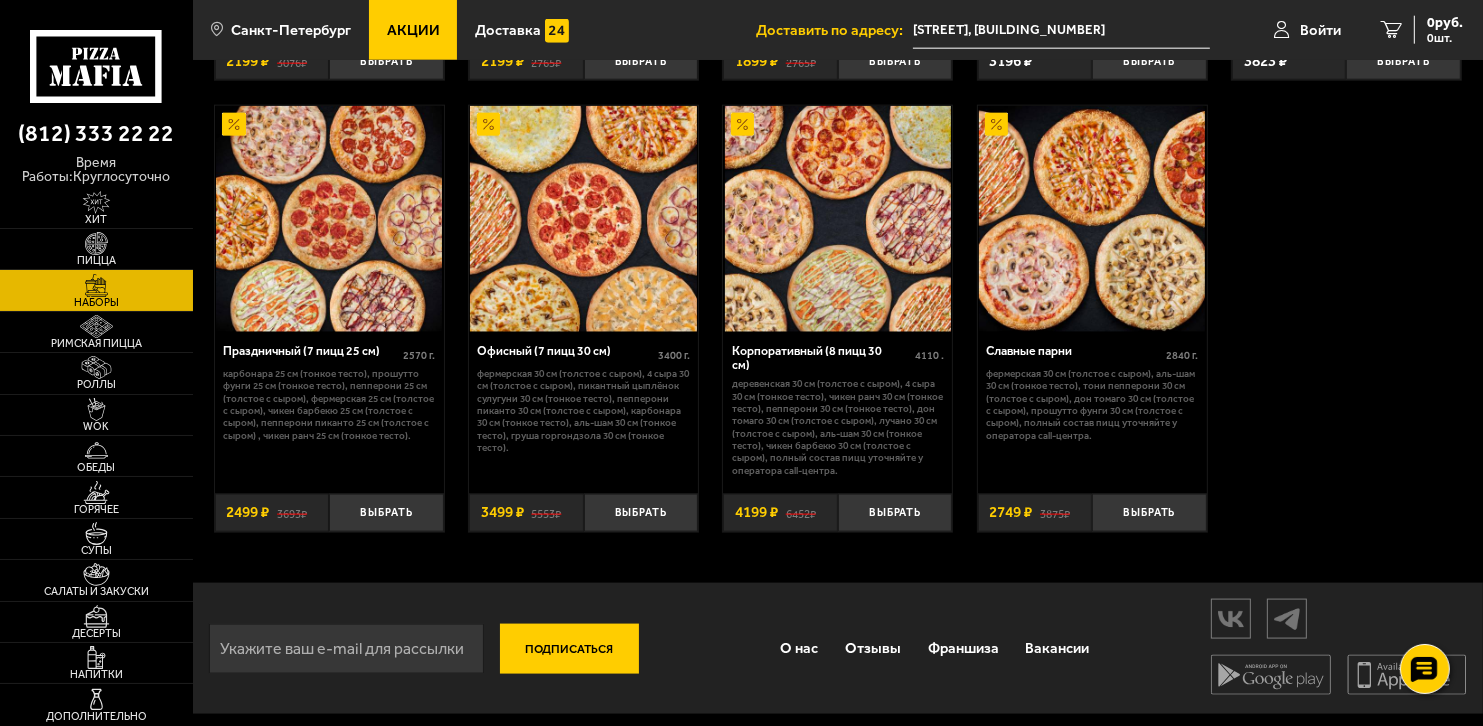 scroll, scrollTop: 2451, scrollLeft: 0, axis: vertical 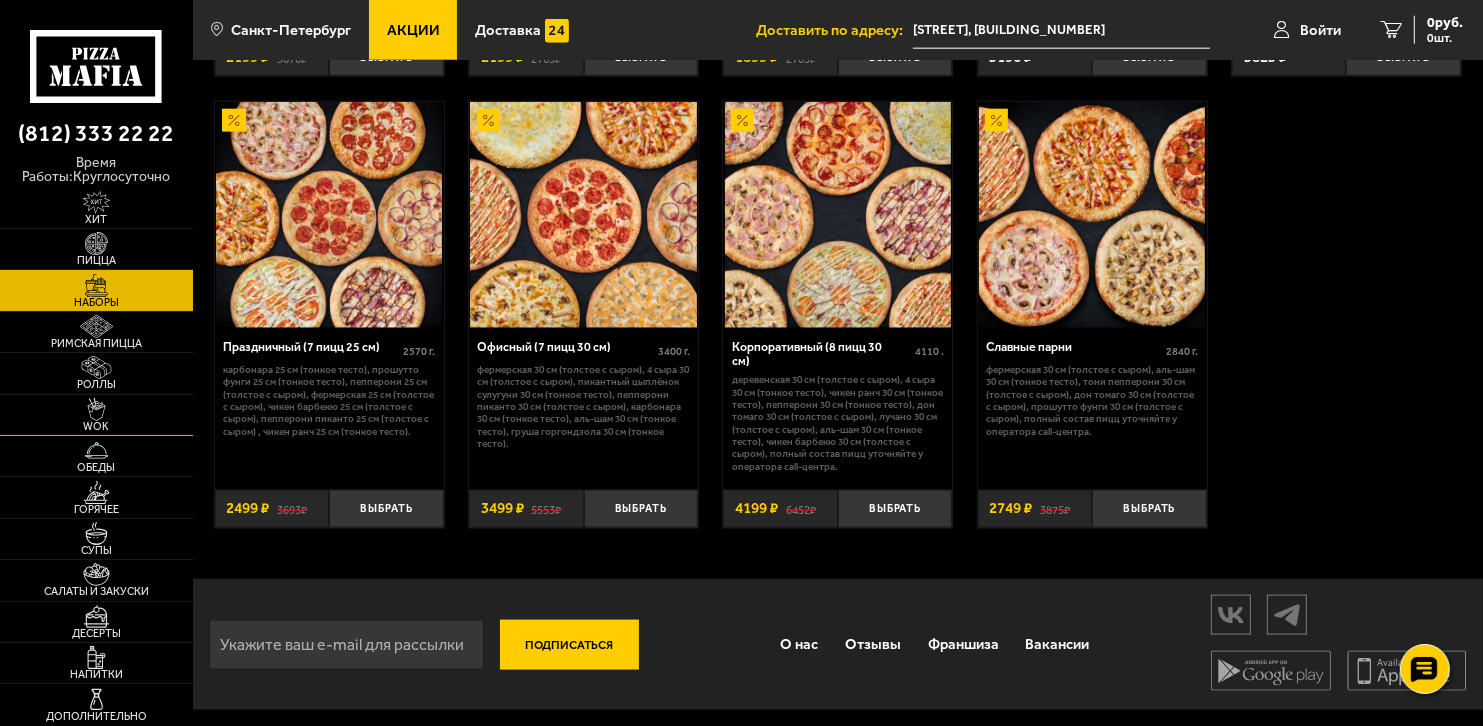 click at bounding box center (96, 409) 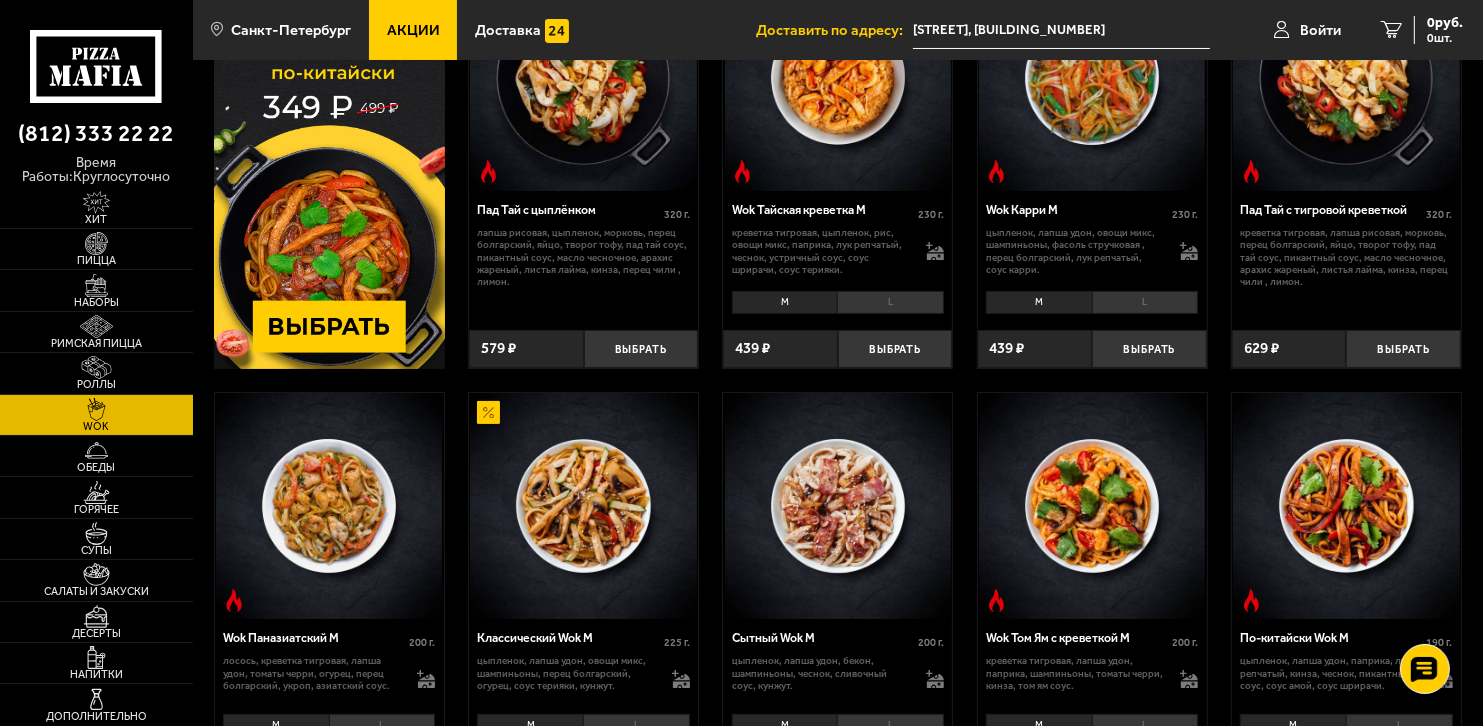 scroll, scrollTop: 200, scrollLeft: 0, axis: vertical 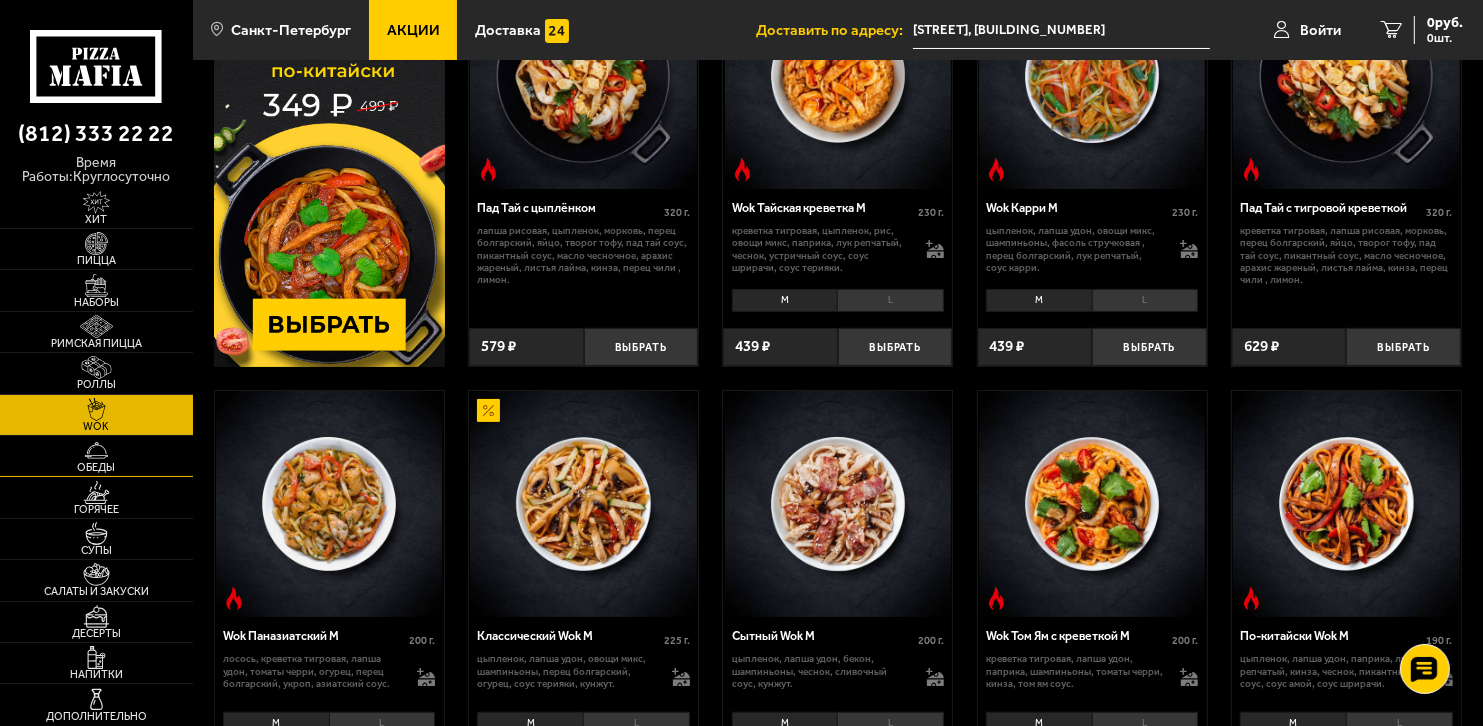 click at bounding box center [96, 450] 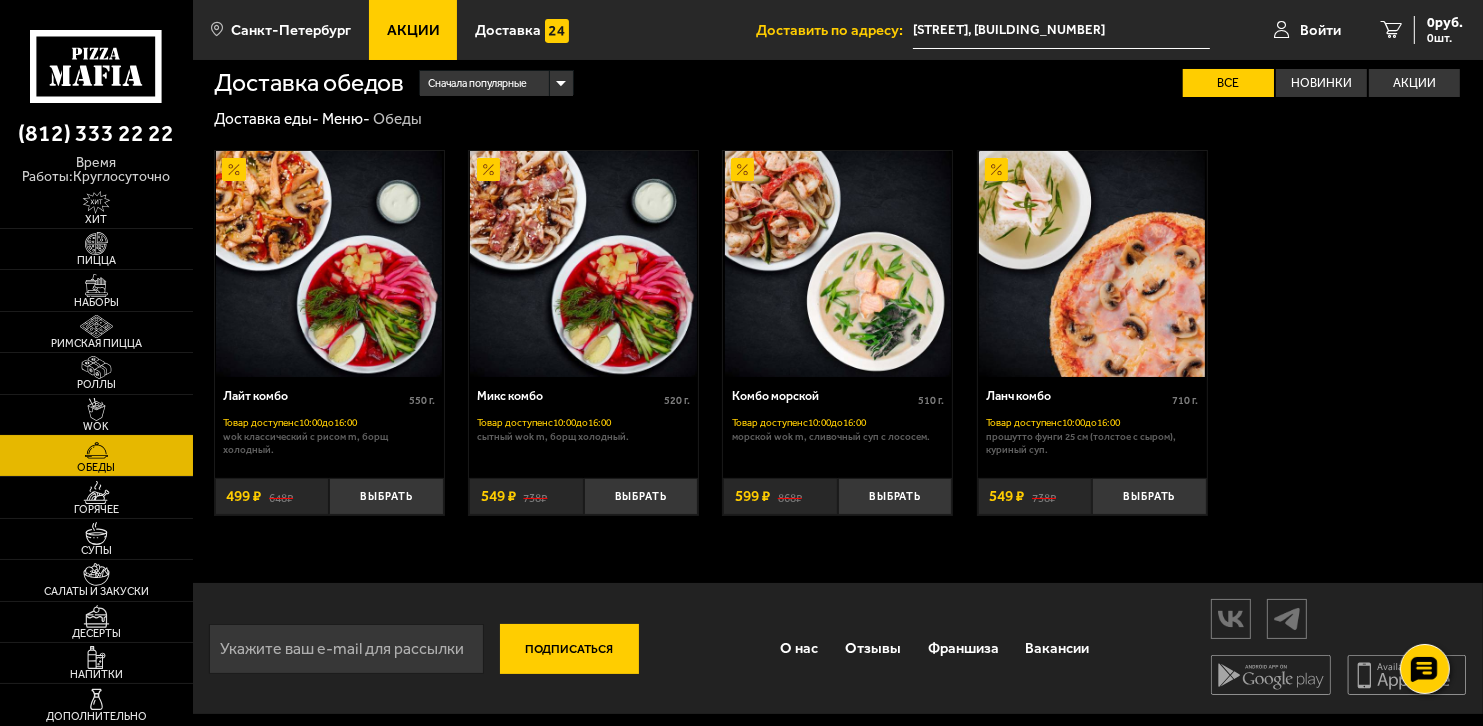 scroll, scrollTop: 16, scrollLeft: 0, axis: vertical 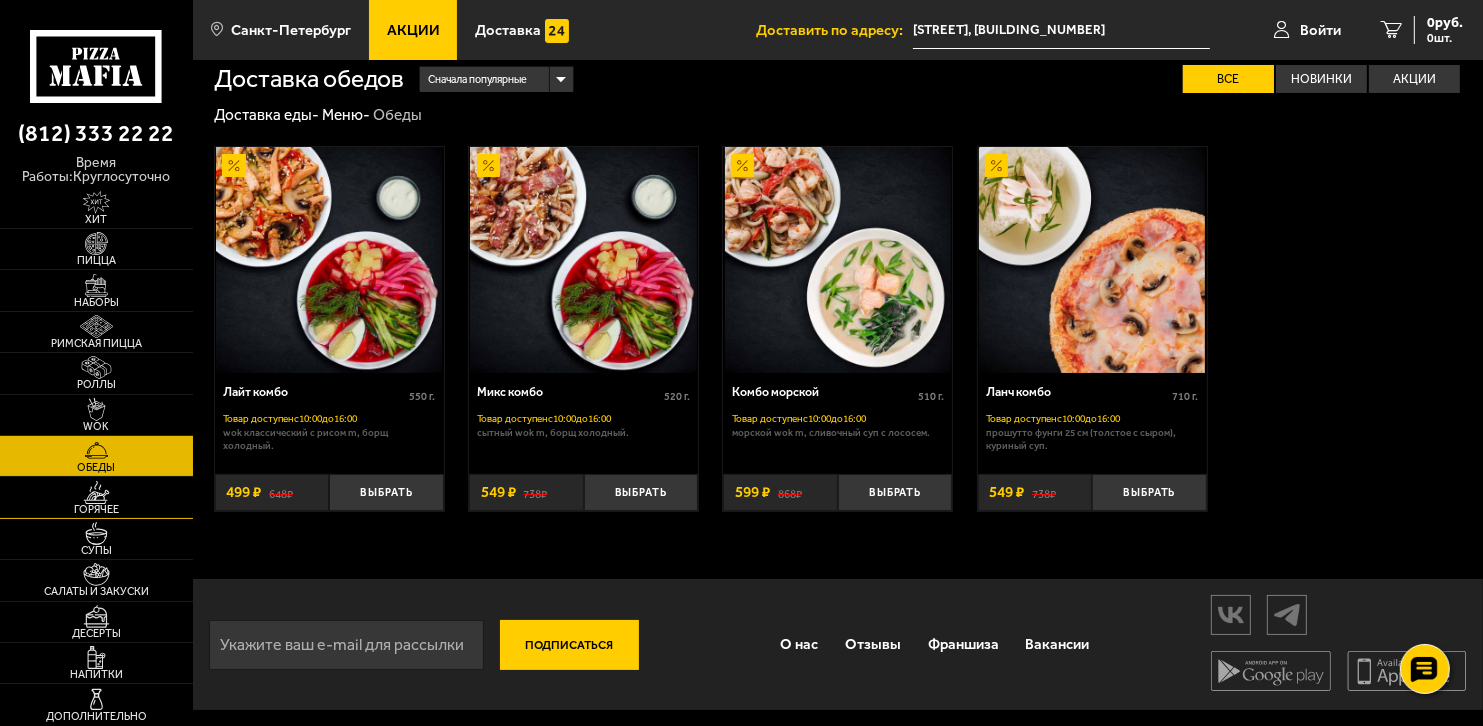 click on "Горячее" at bounding box center [96, 509] 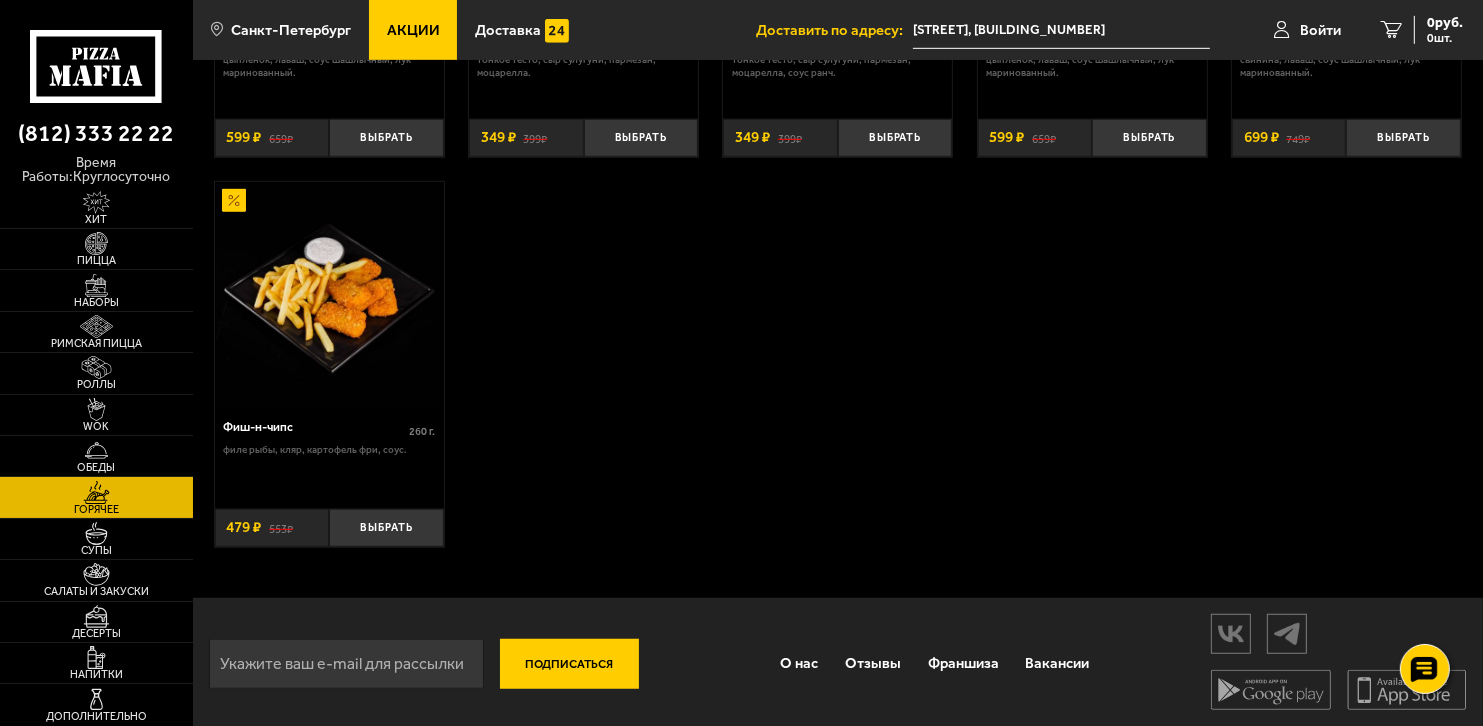 scroll, scrollTop: 1277, scrollLeft: 0, axis: vertical 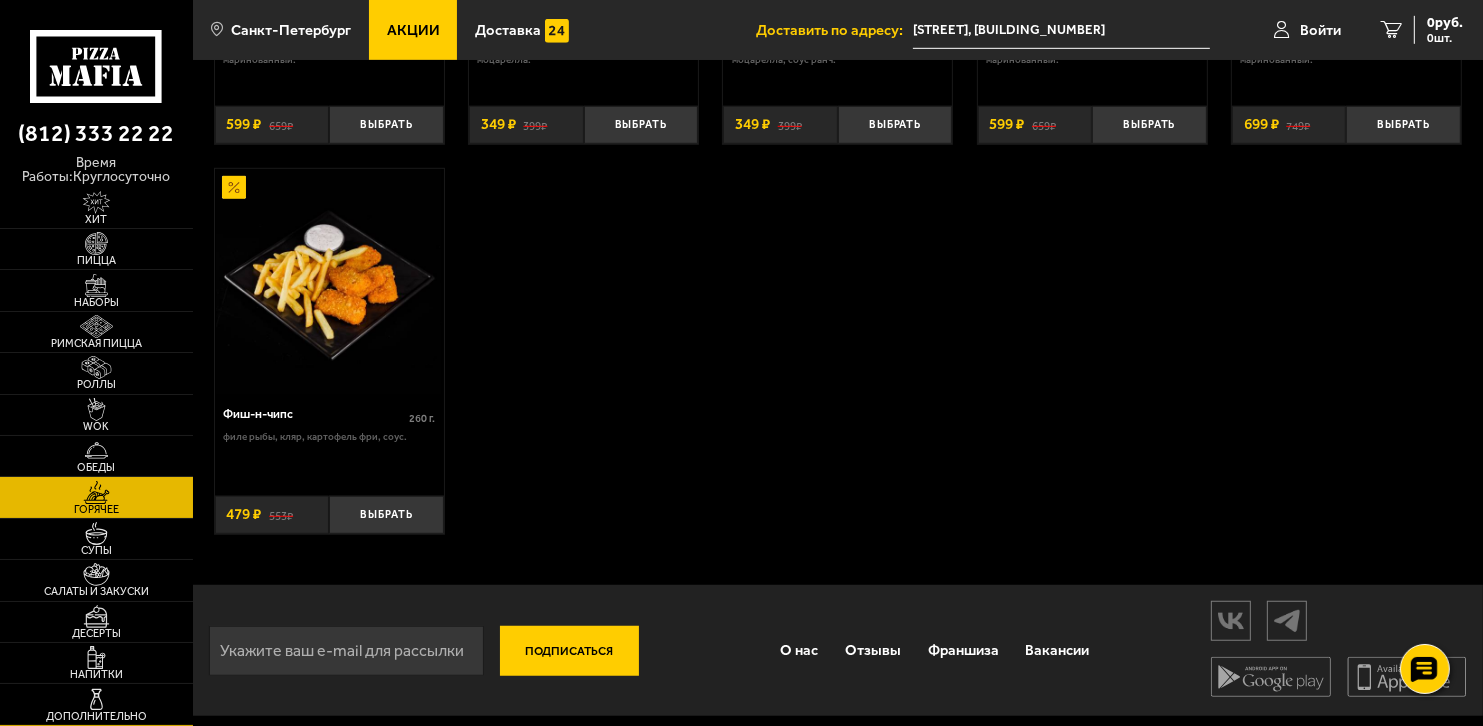 click at bounding box center (96, 699) 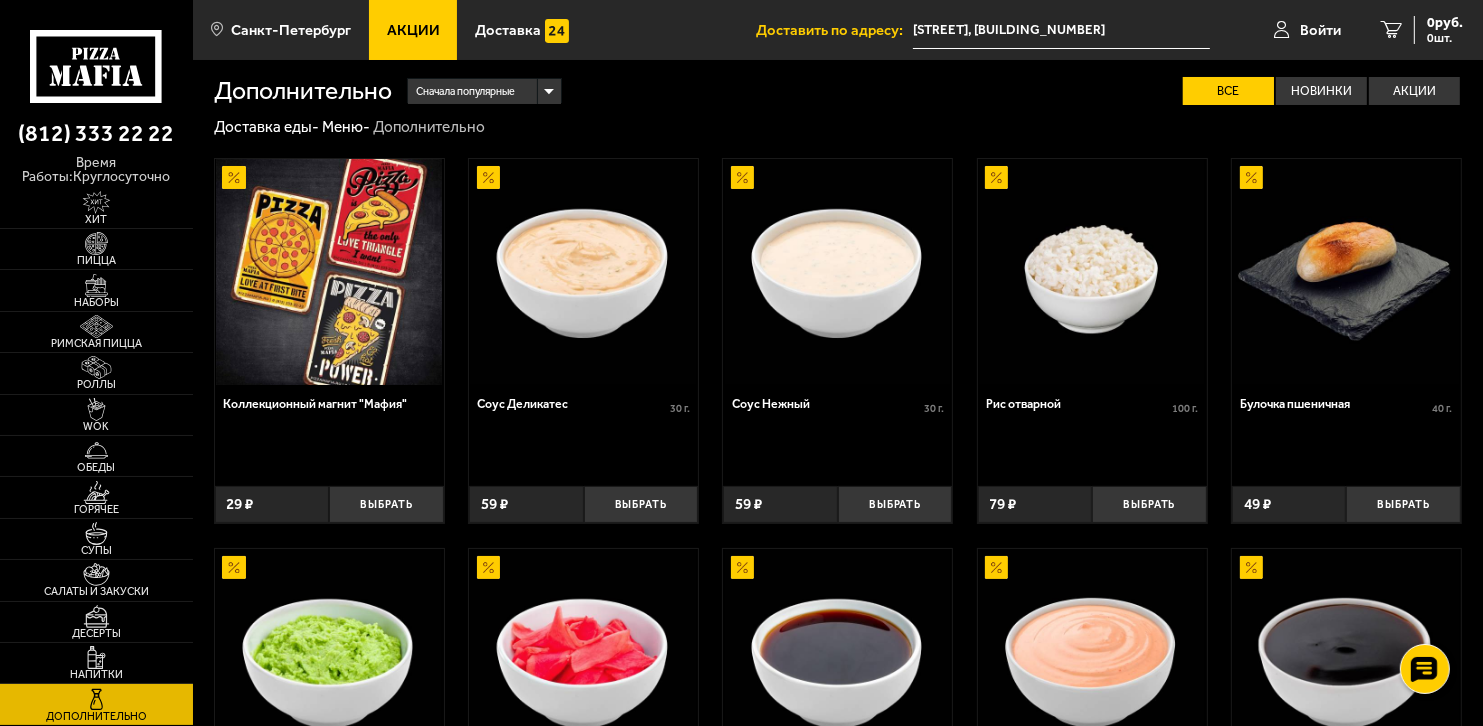 scroll, scrollTop: 0, scrollLeft: 0, axis: both 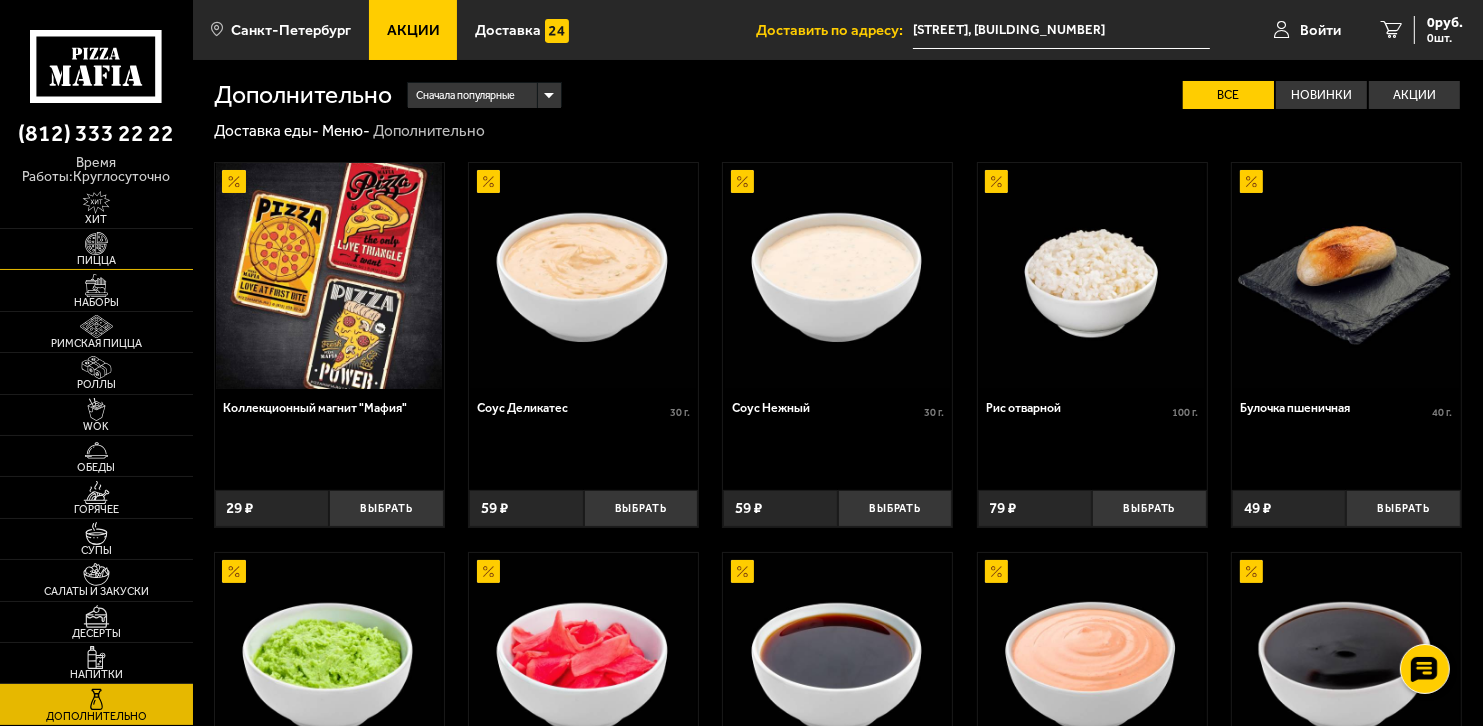 click at bounding box center [96, 243] 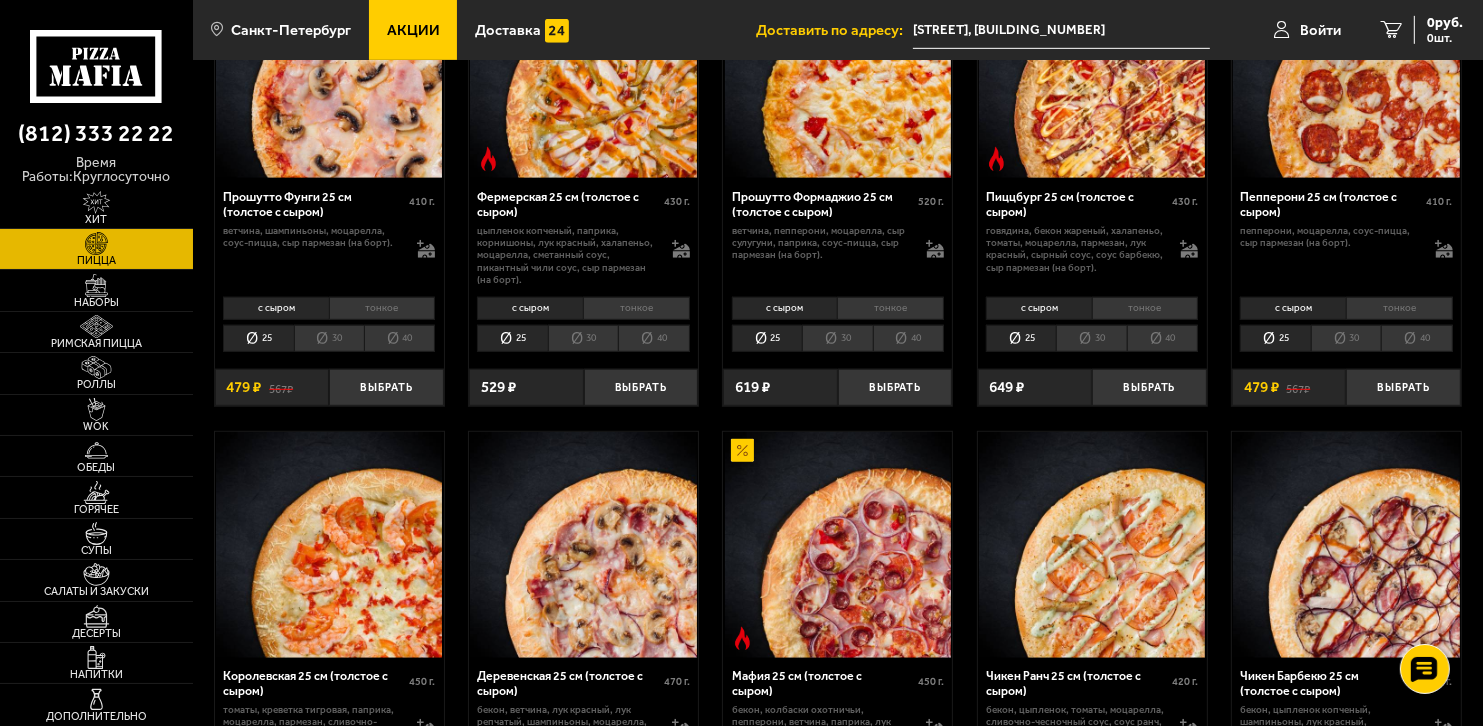 scroll, scrollTop: 1600, scrollLeft: 0, axis: vertical 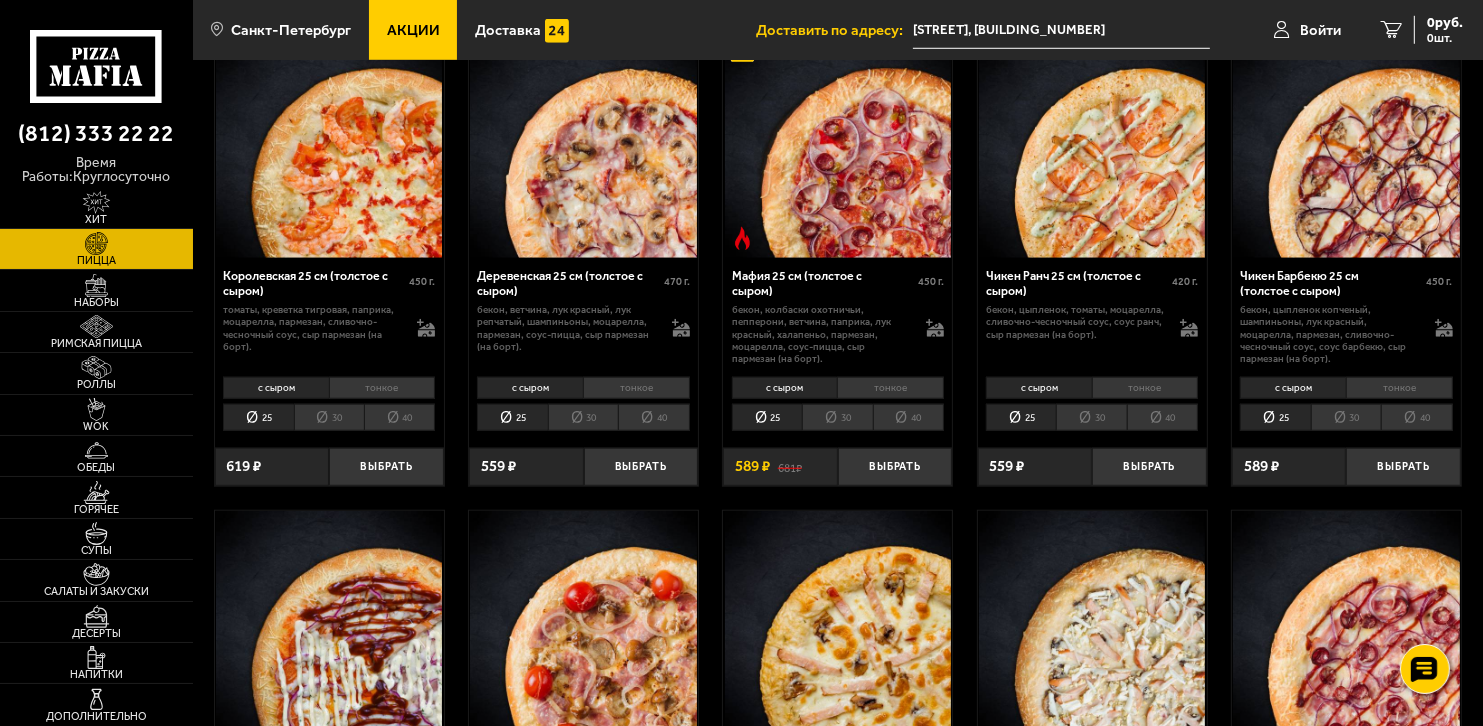 click on "бекон, колбаски охотничьи, пепперони, ветчина, паприка, лук красный, халапеньо, пармезан, моцарелла, соус-пицца, сыр пармезан (на борт)." at bounding box center [821, 335] 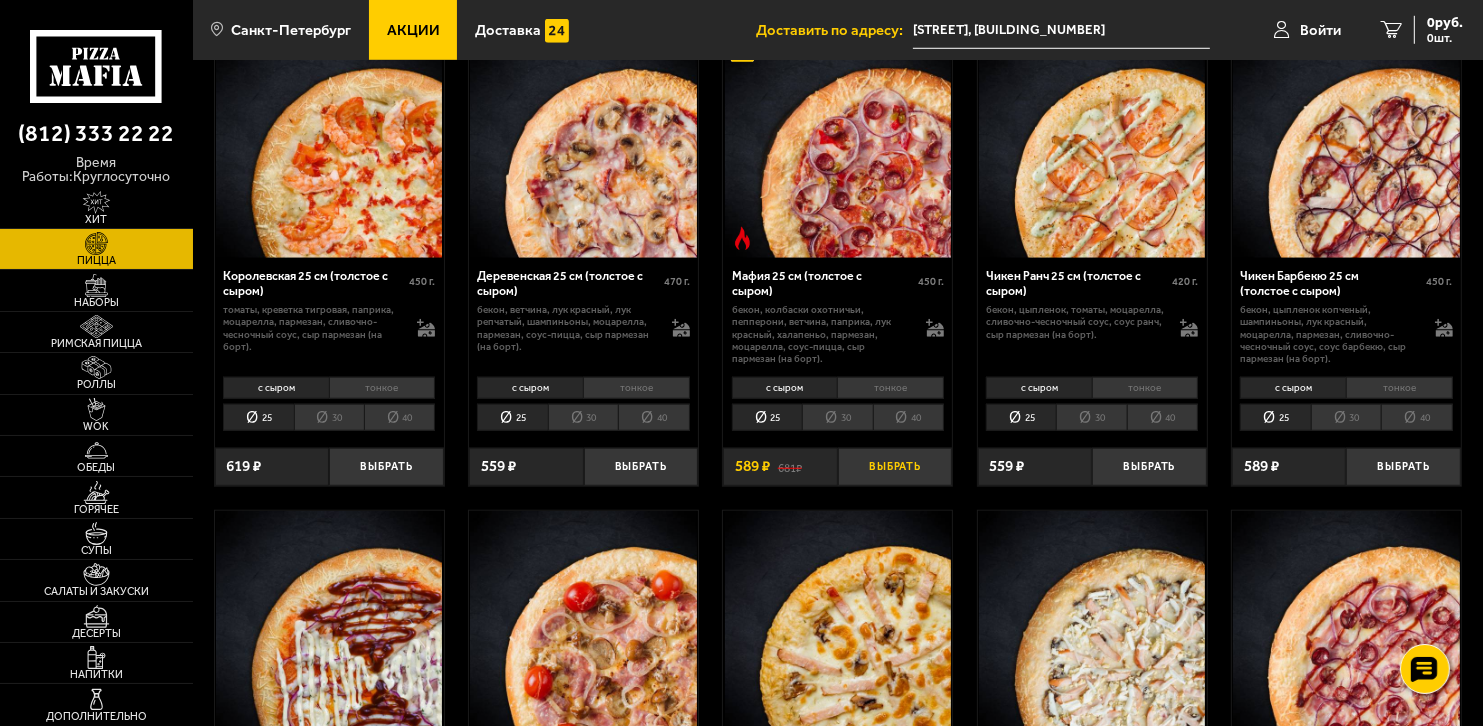 click on "Выбрать" at bounding box center (895, 467) 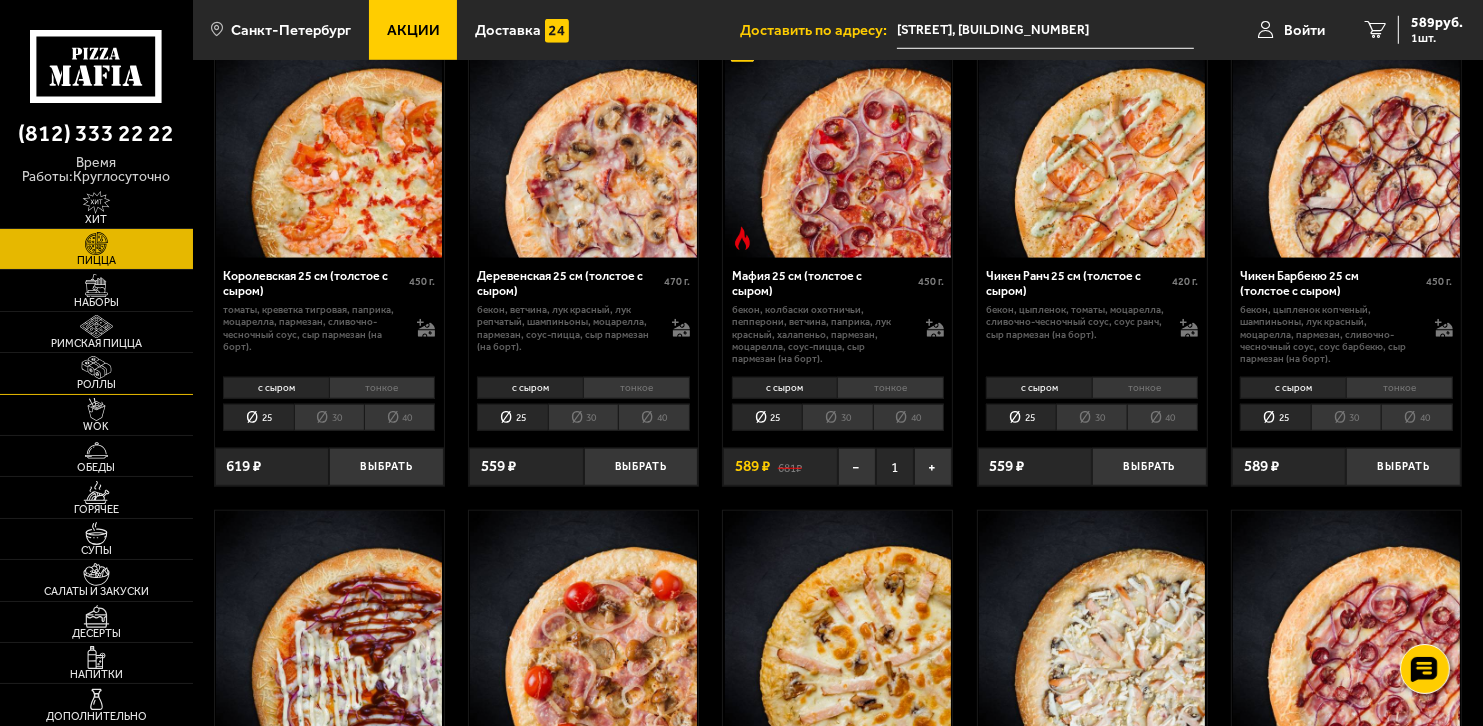 click at bounding box center [96, 367] 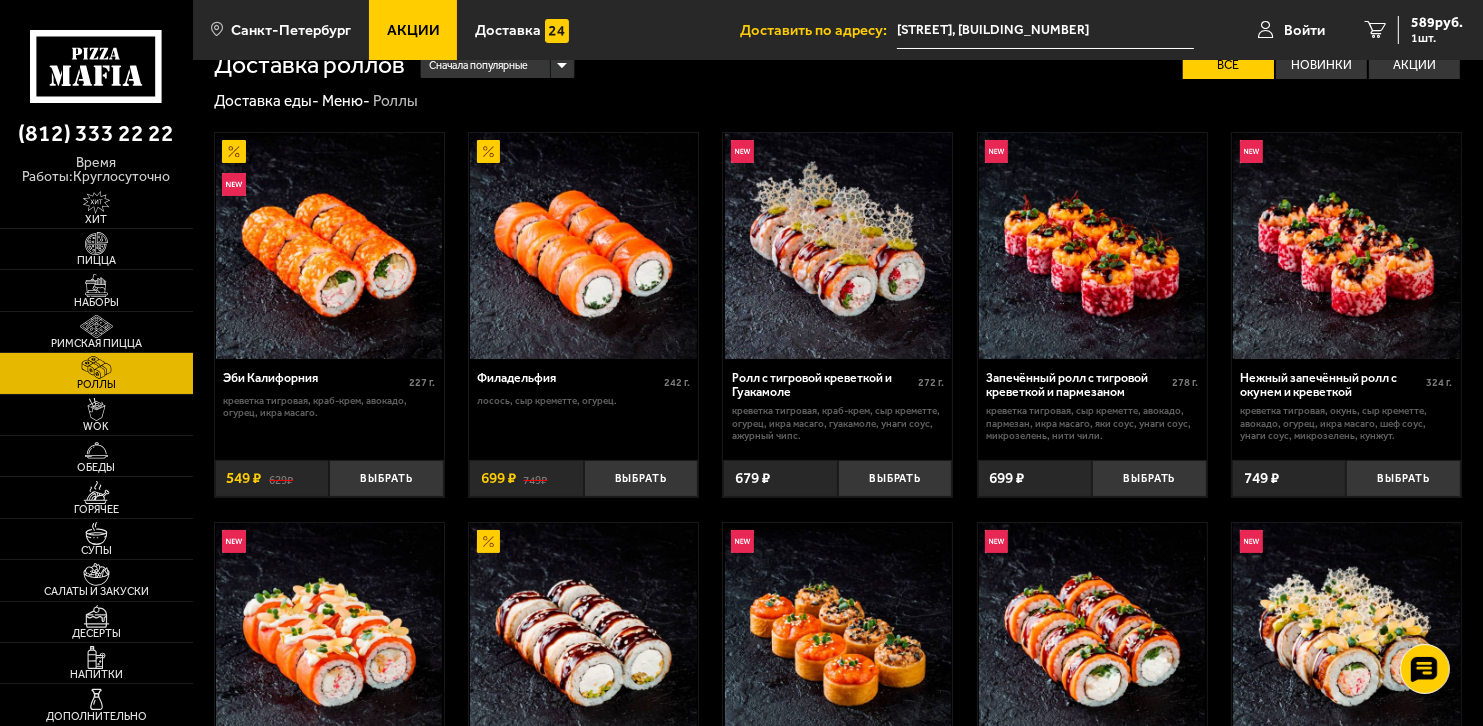 scroll, scrollTop: 0, scrollLeft: 0, axis: both 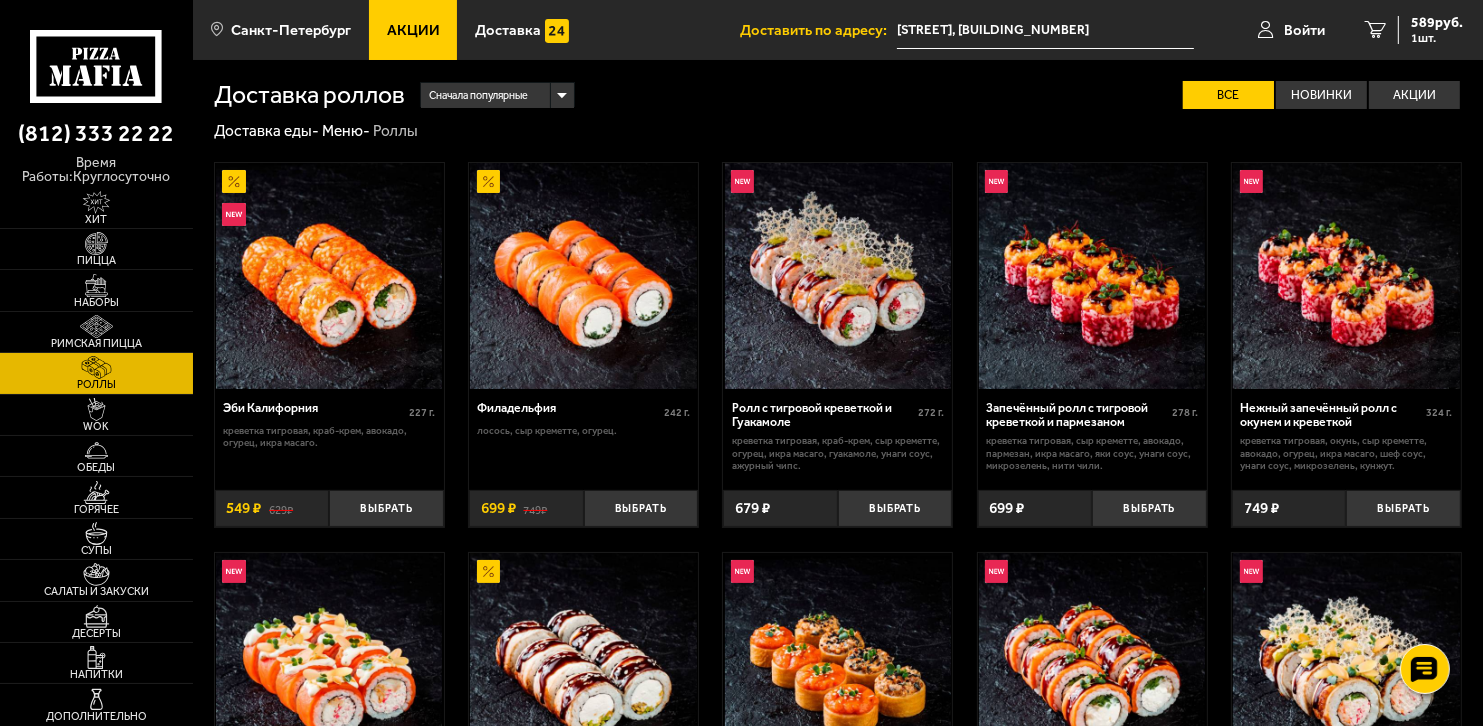 drag, startPoint x: 1148, startPoint y: 512, endPoint x: 1170, endPoint y: 452, distance: 63.90618 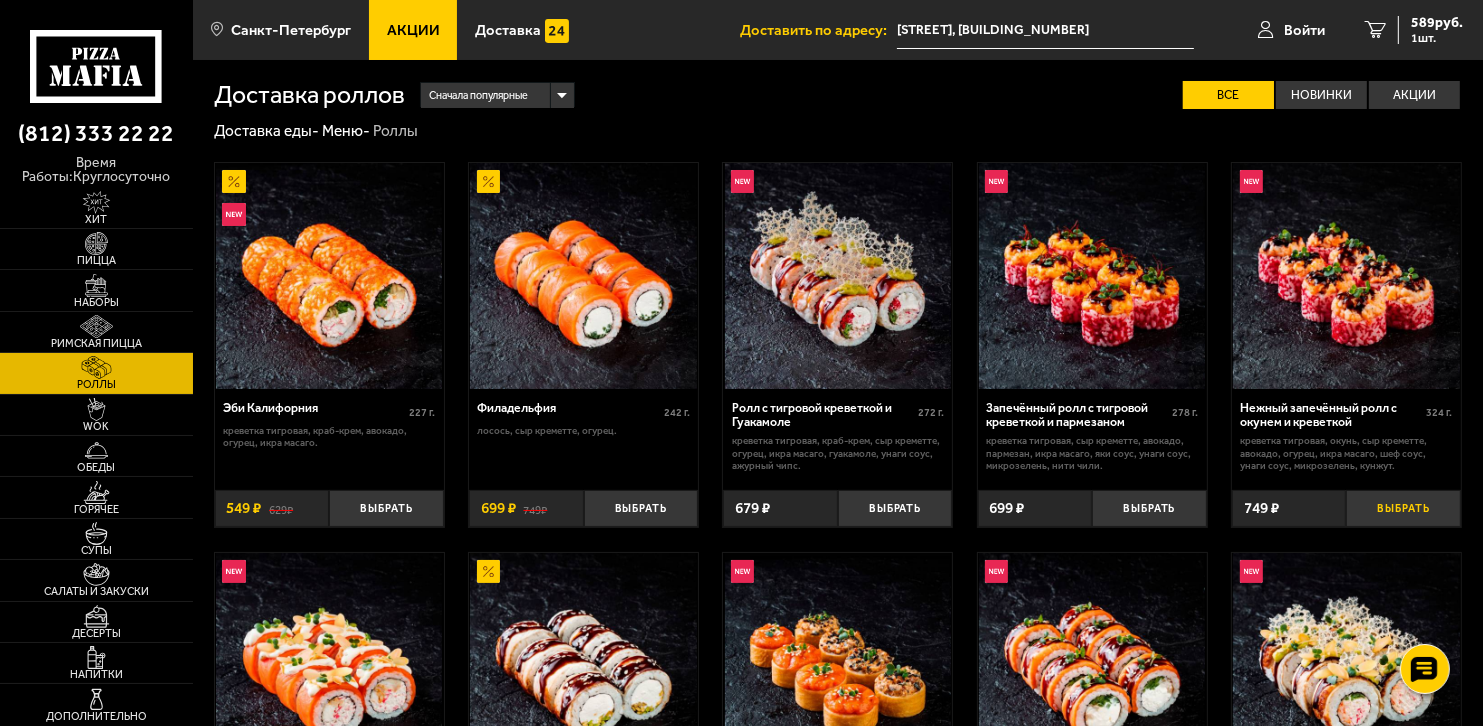 click on "Выбрать" at bounding box center [1403, 509] 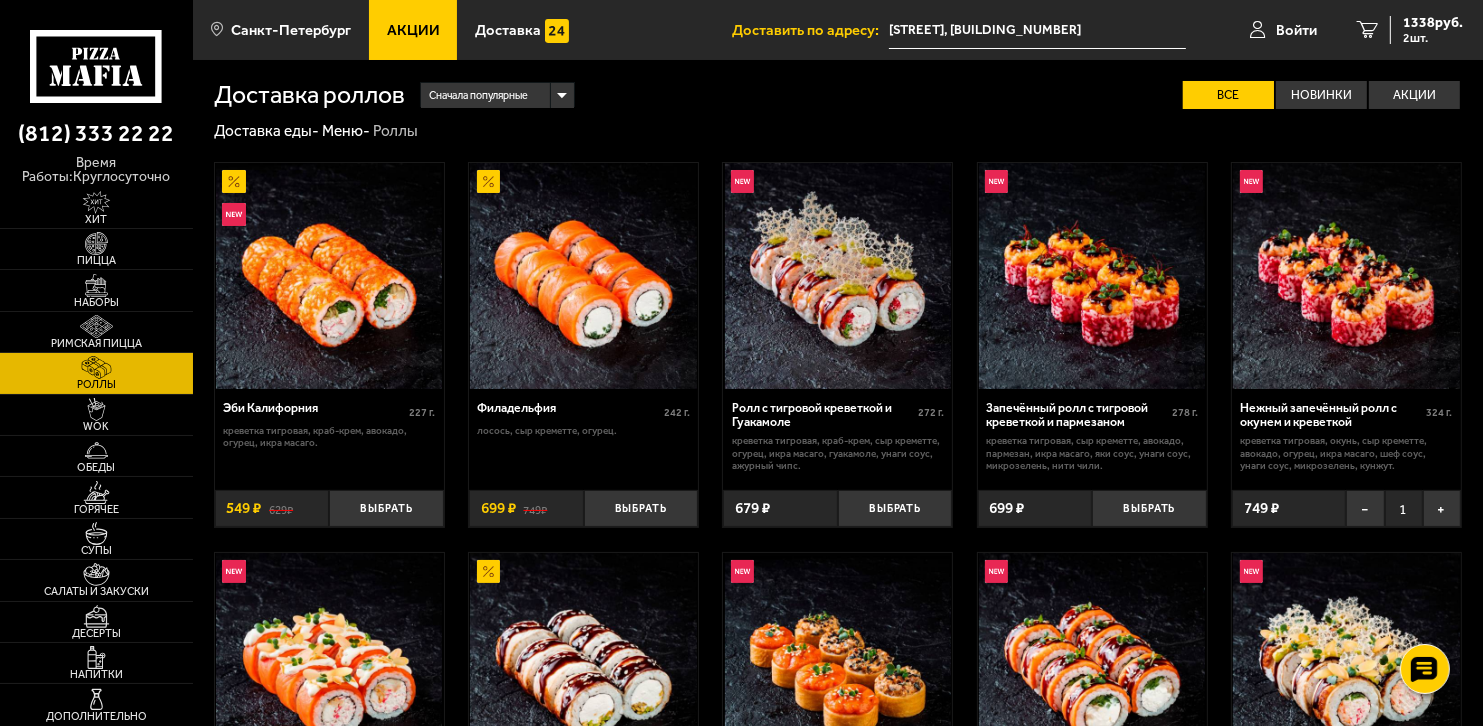 click on "−" at bounding box center [1365, 509] 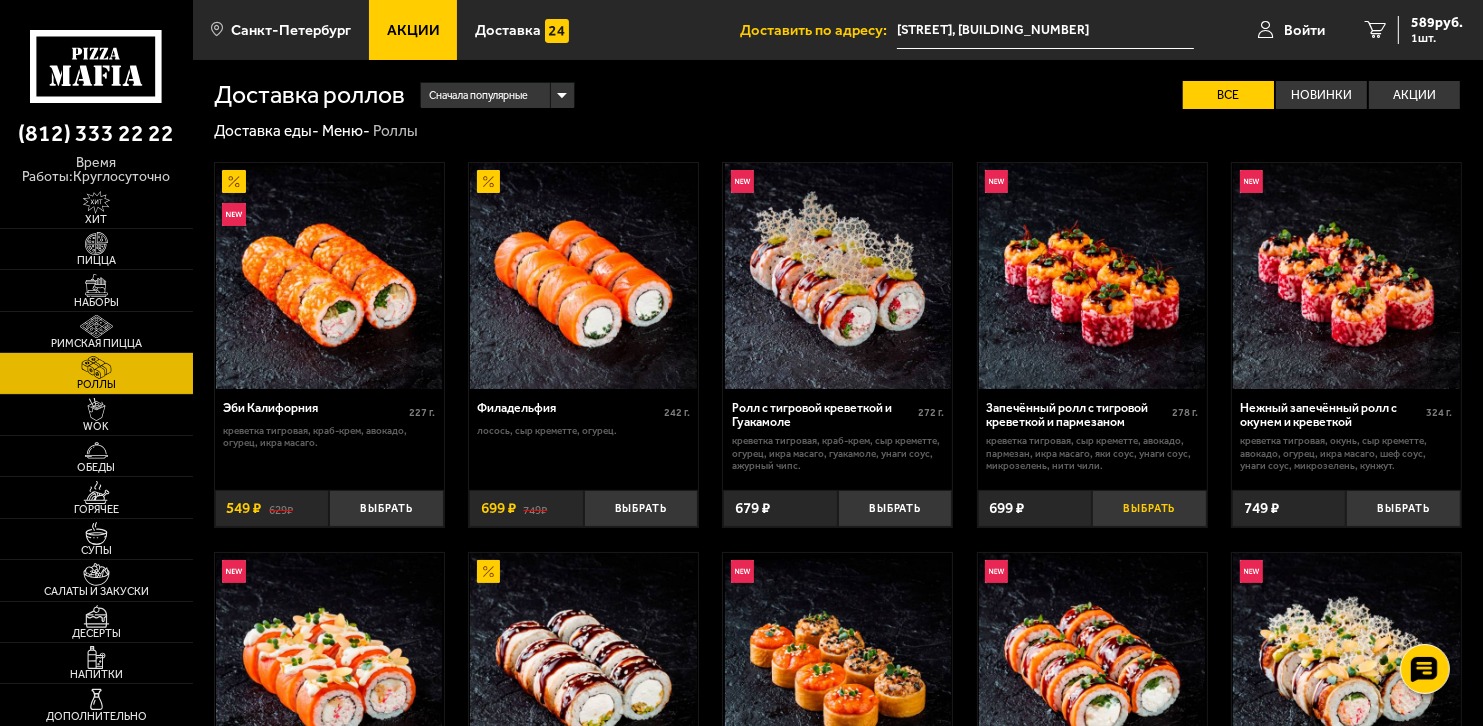 click on "Выбрать" at bounding box center (1149, 509) 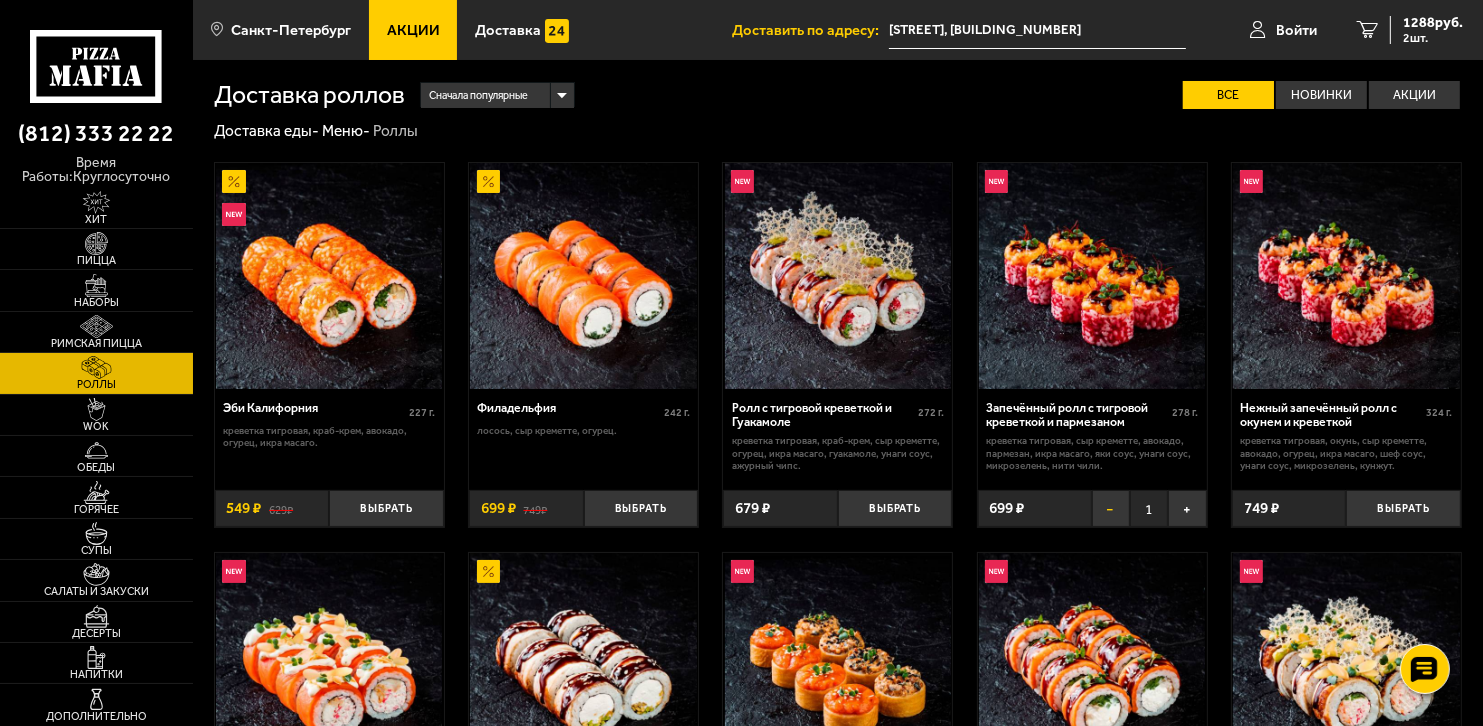 click on "−" at bounding box center [1111, 509] 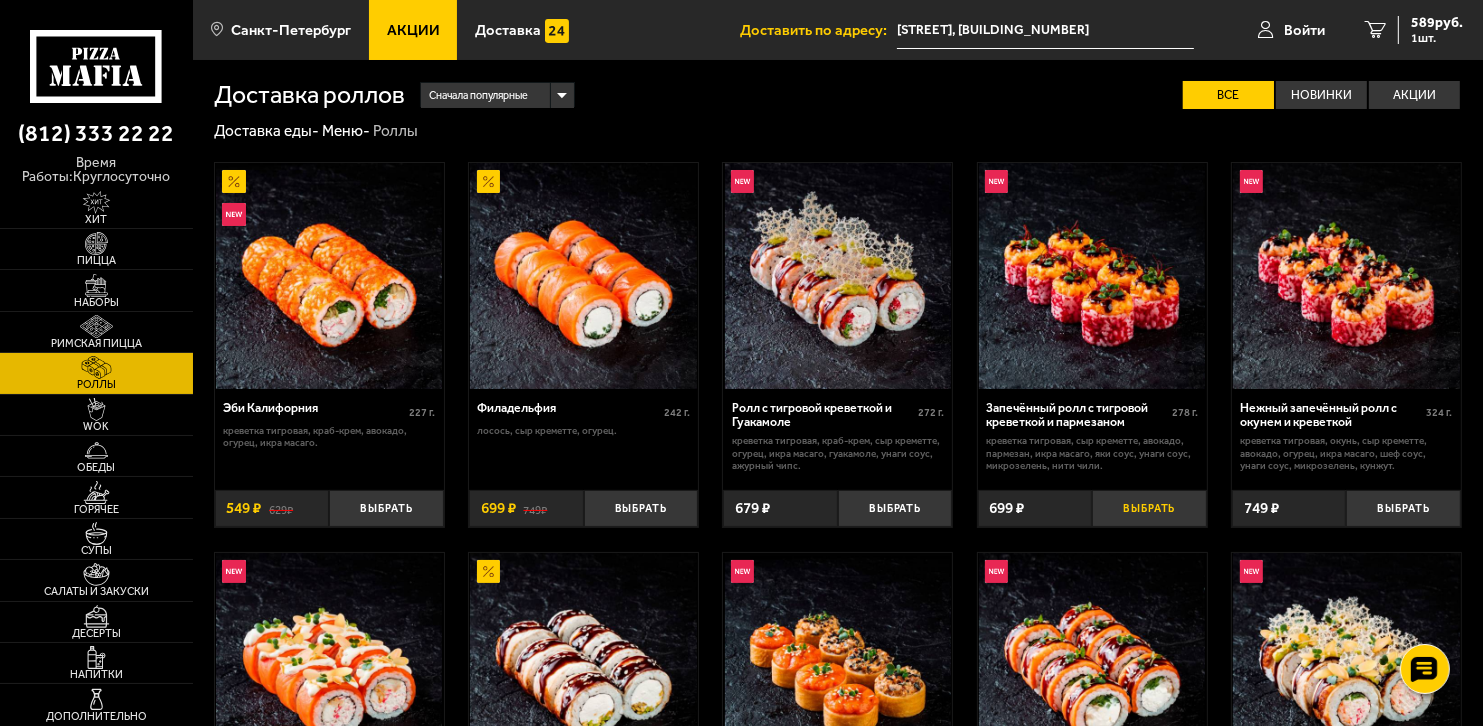 click on "Выбрать" at bounding box center (1149, 509) 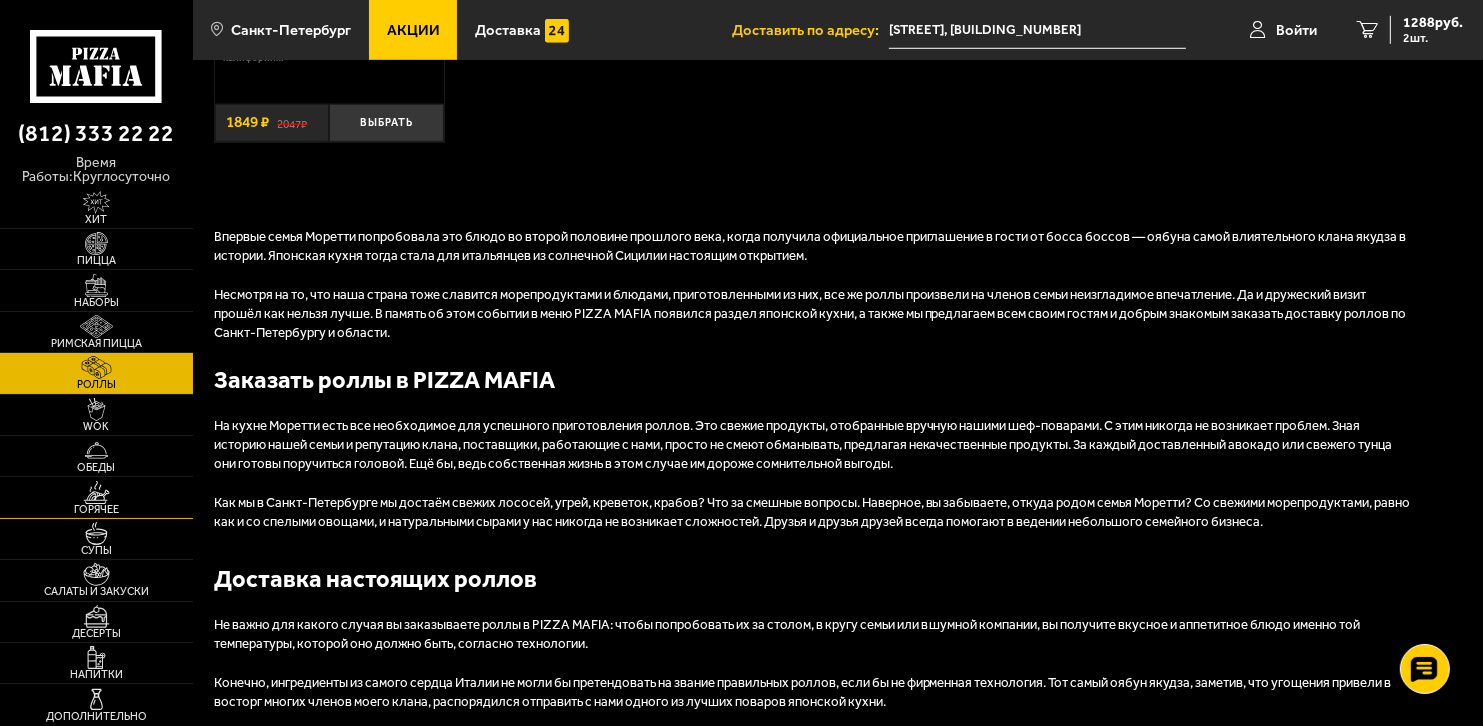 scroll, scrollTop: 1600, scrollLeft: 0, axis: vertical 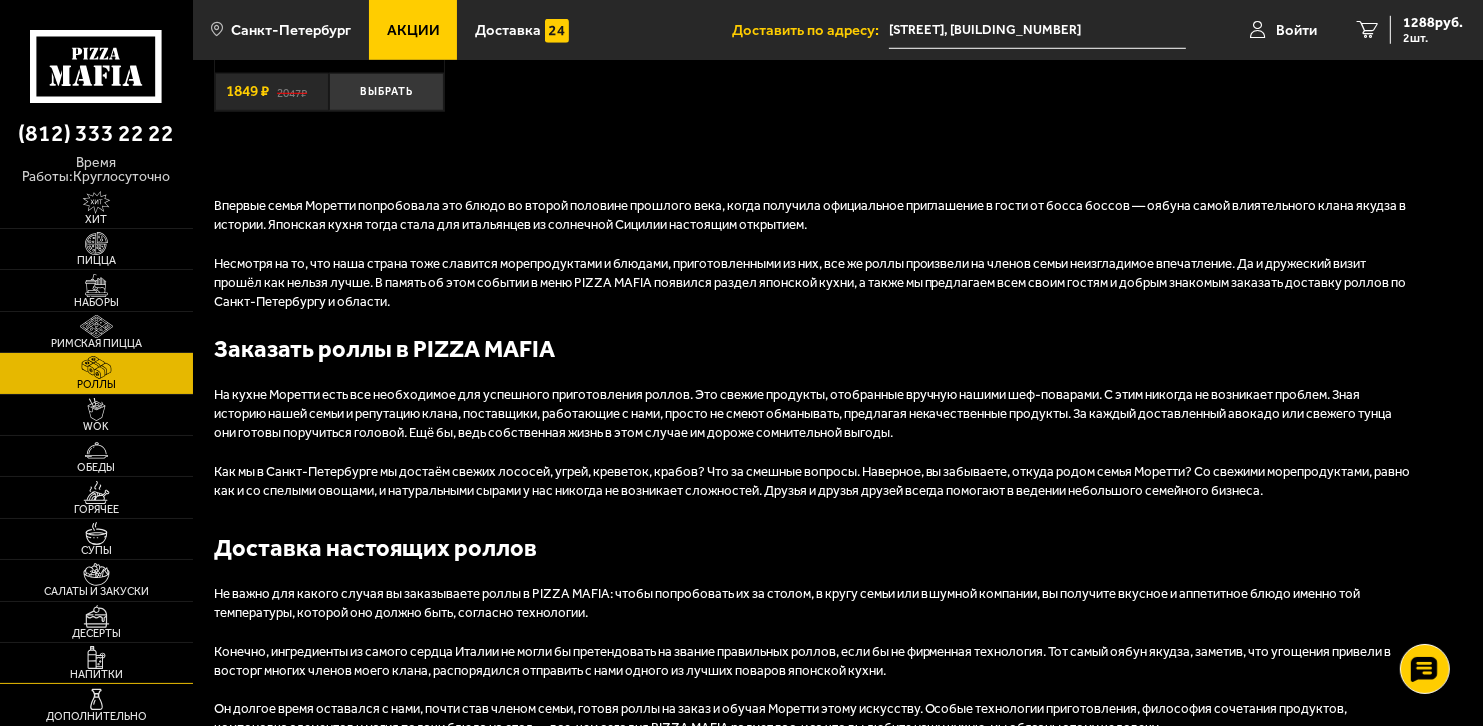 click at bounding box center (96, 657) 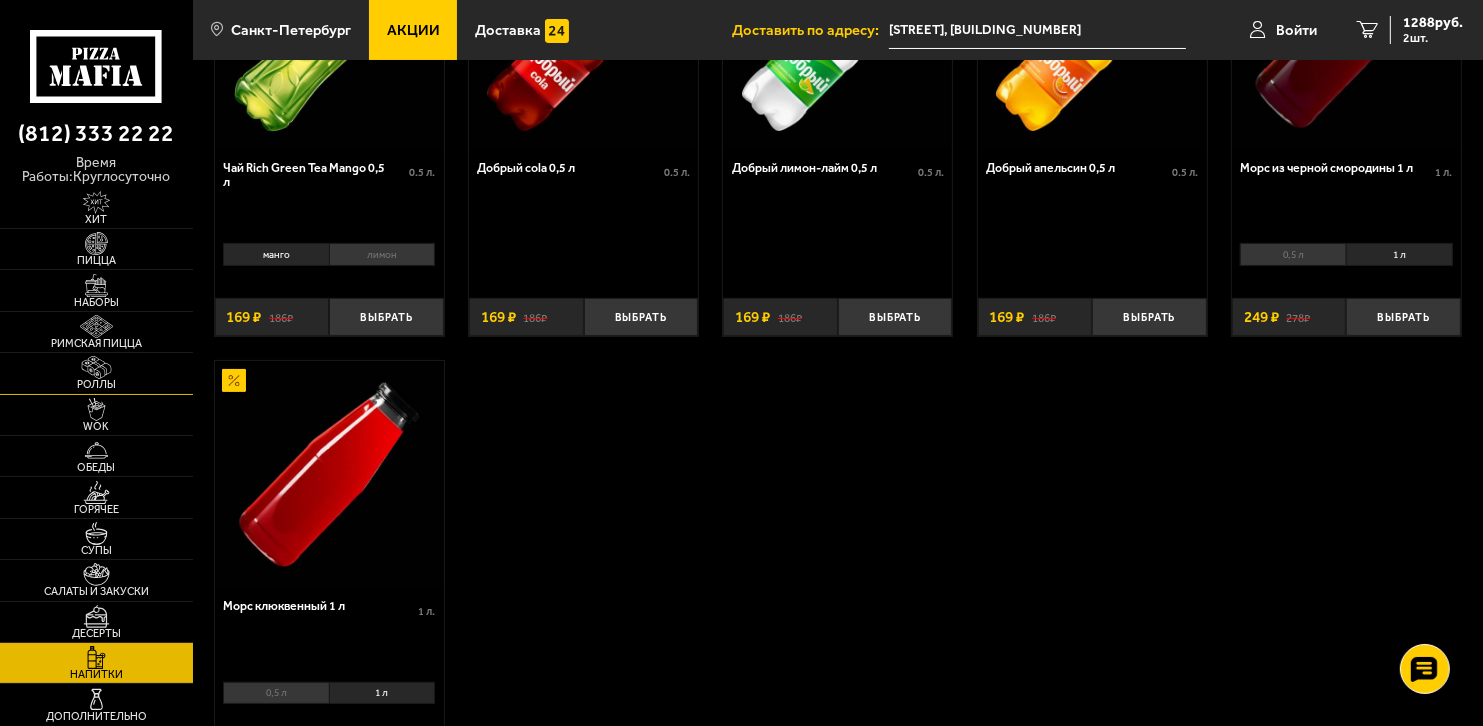 scroll, scrollTop: 288, scrollLeft: 0, axis: vertical 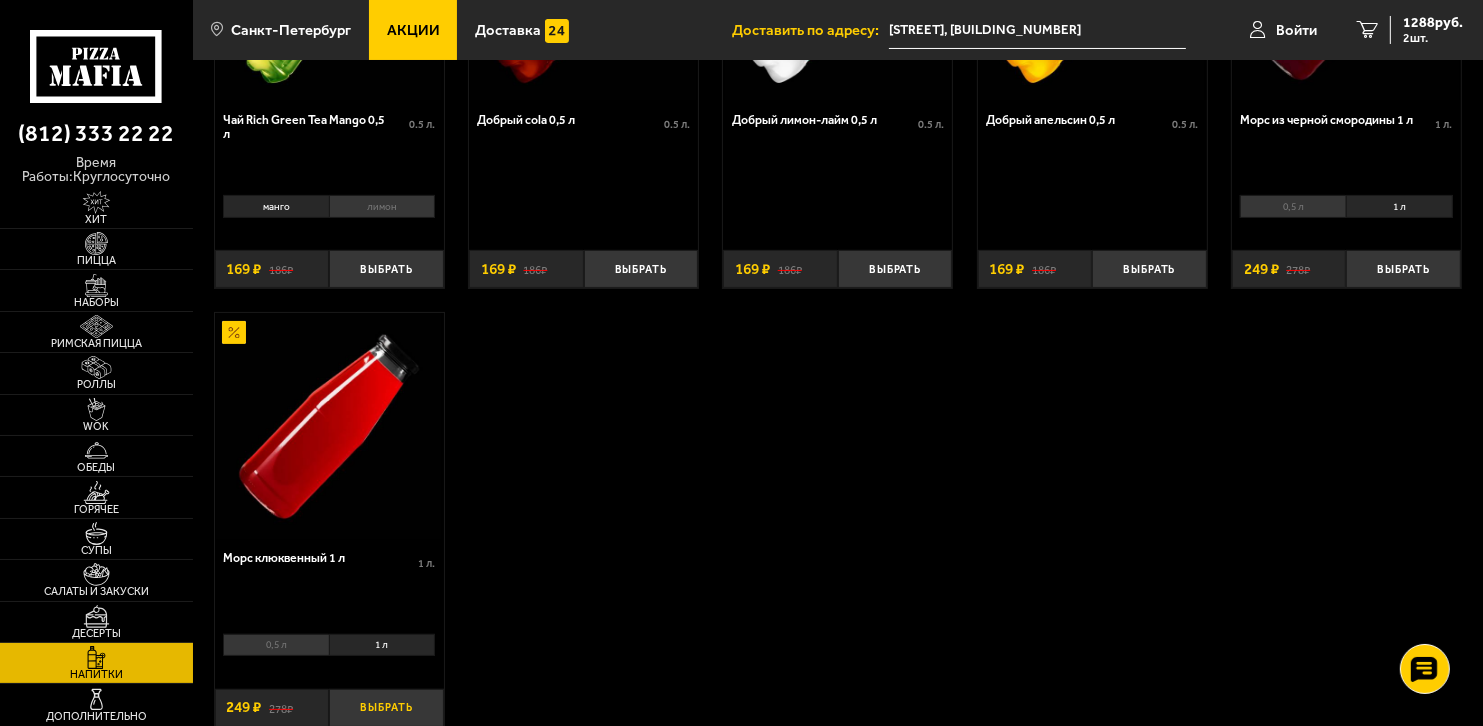 click on "Выбрать" at bounding box center [386, 708] 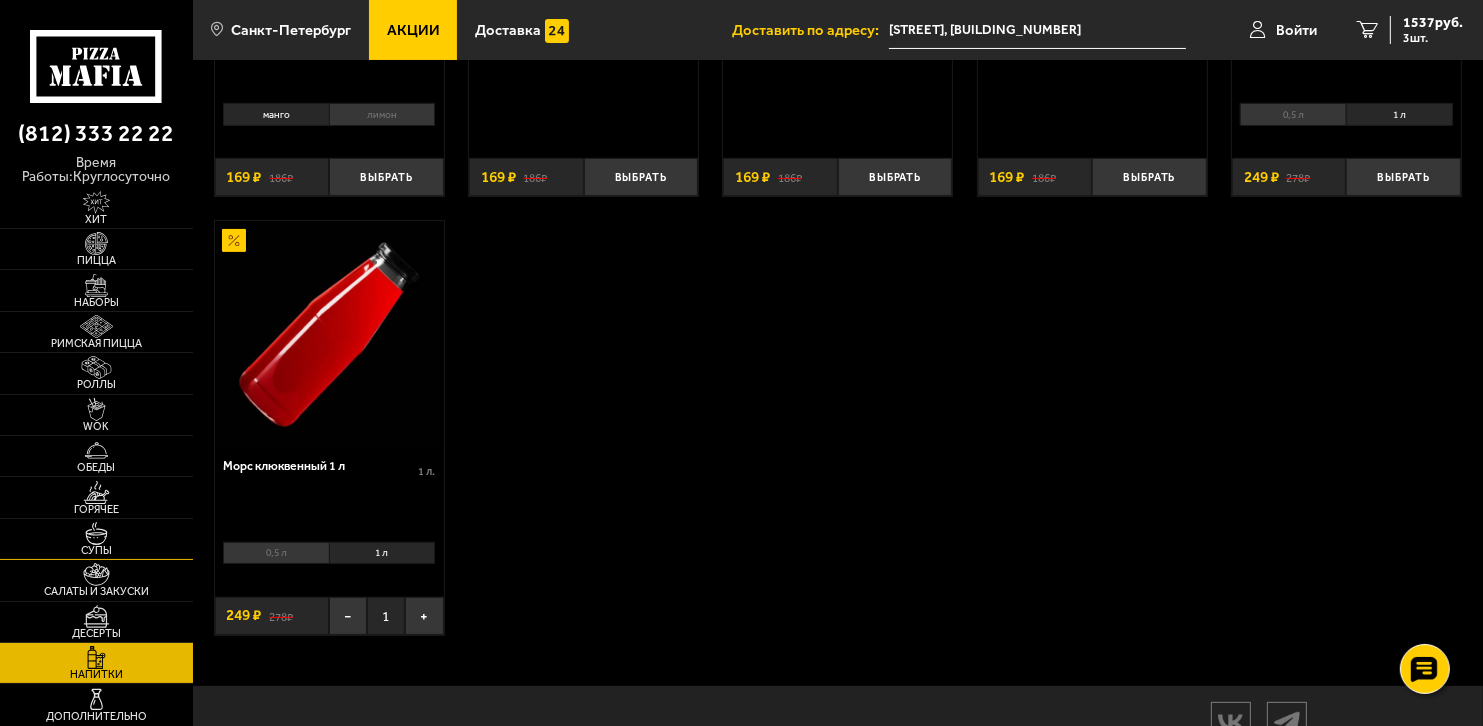 scroll, scrollTop: 488, scrollLeft: 0, axis: vertical 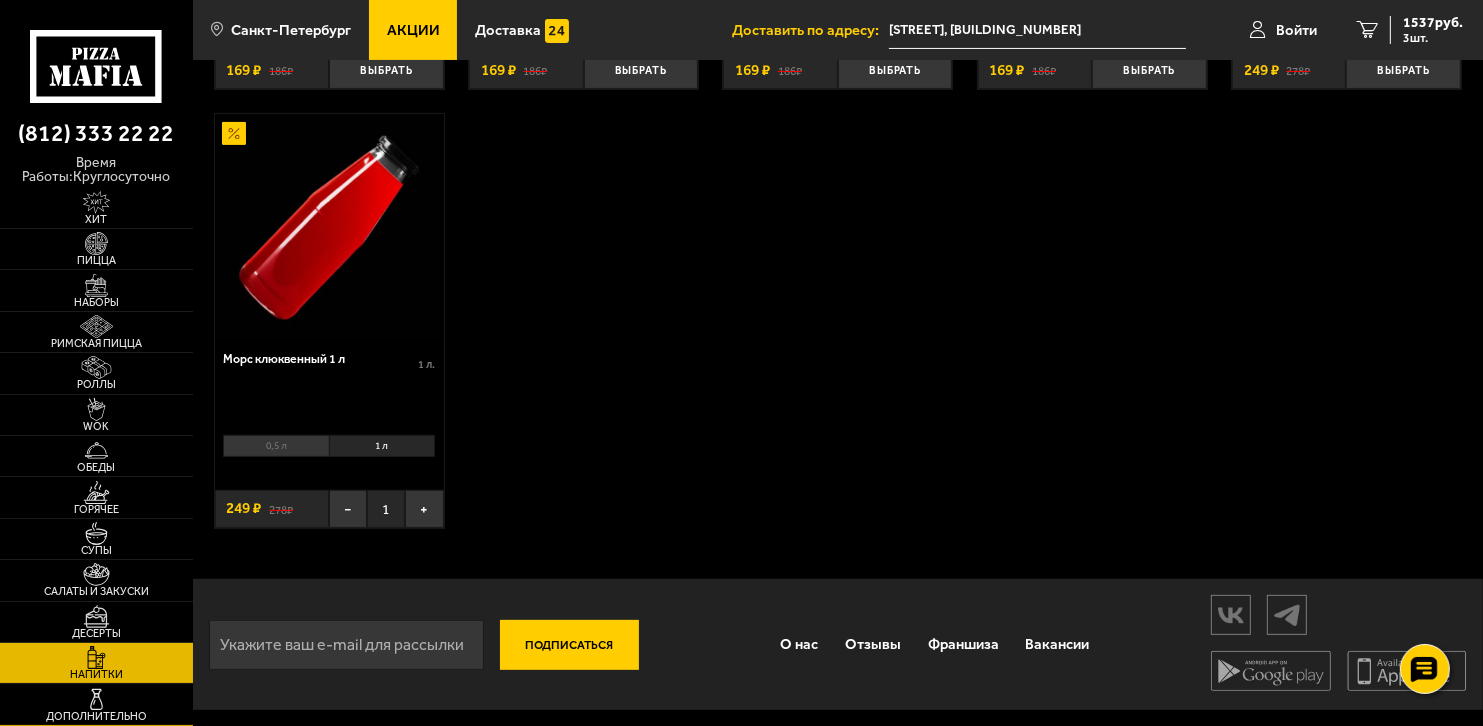 click at bounding box center (96, 699) 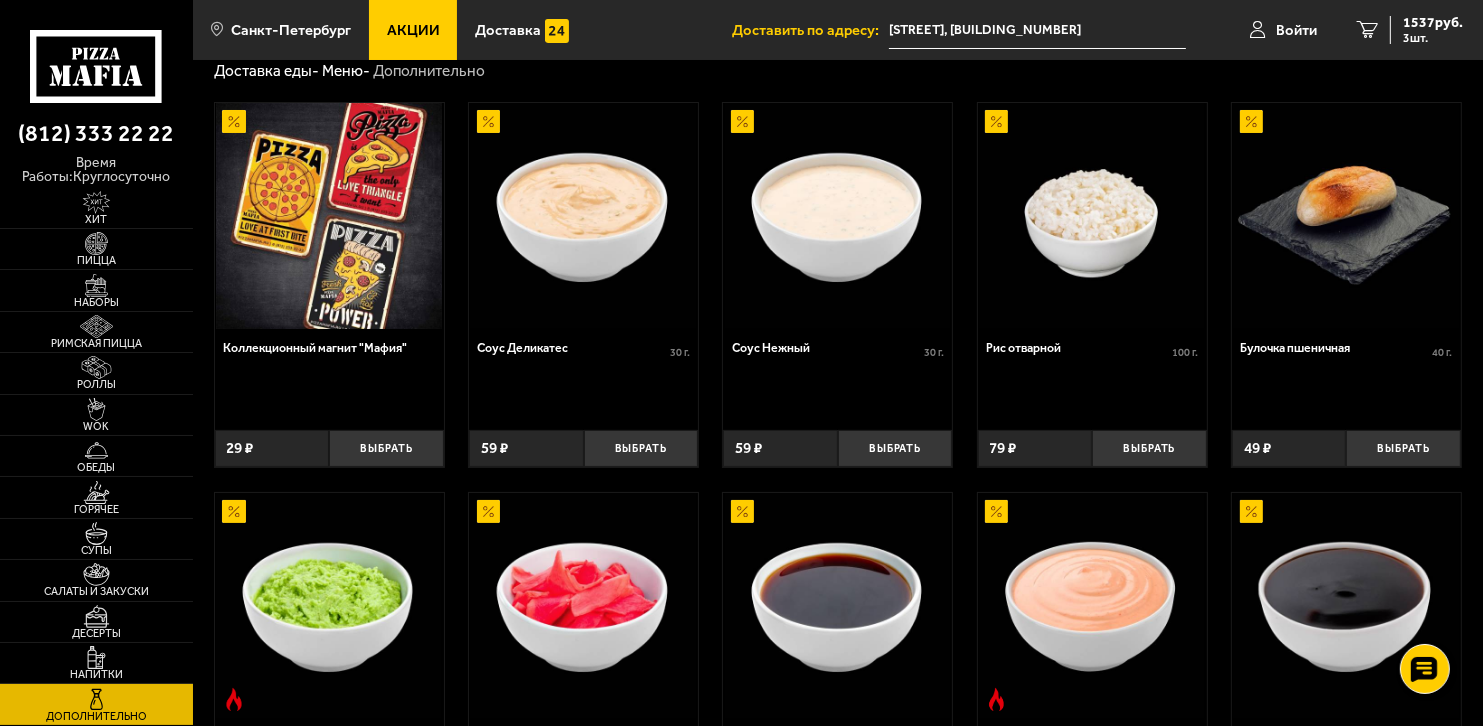 scroll, scrollTop: 0, scrollLeft: 0, axis: both 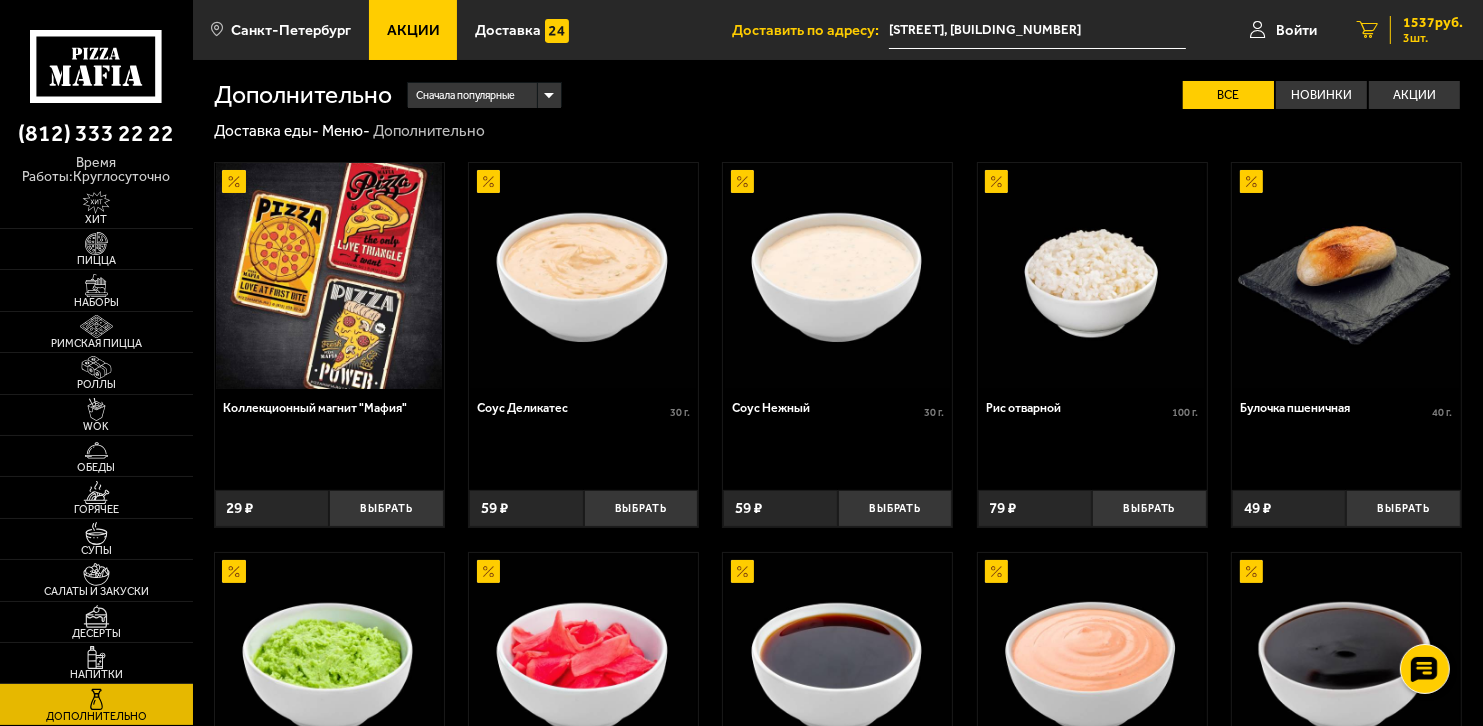 click on "1537  руб. 3  шт." at bounding box center (1426, 30) 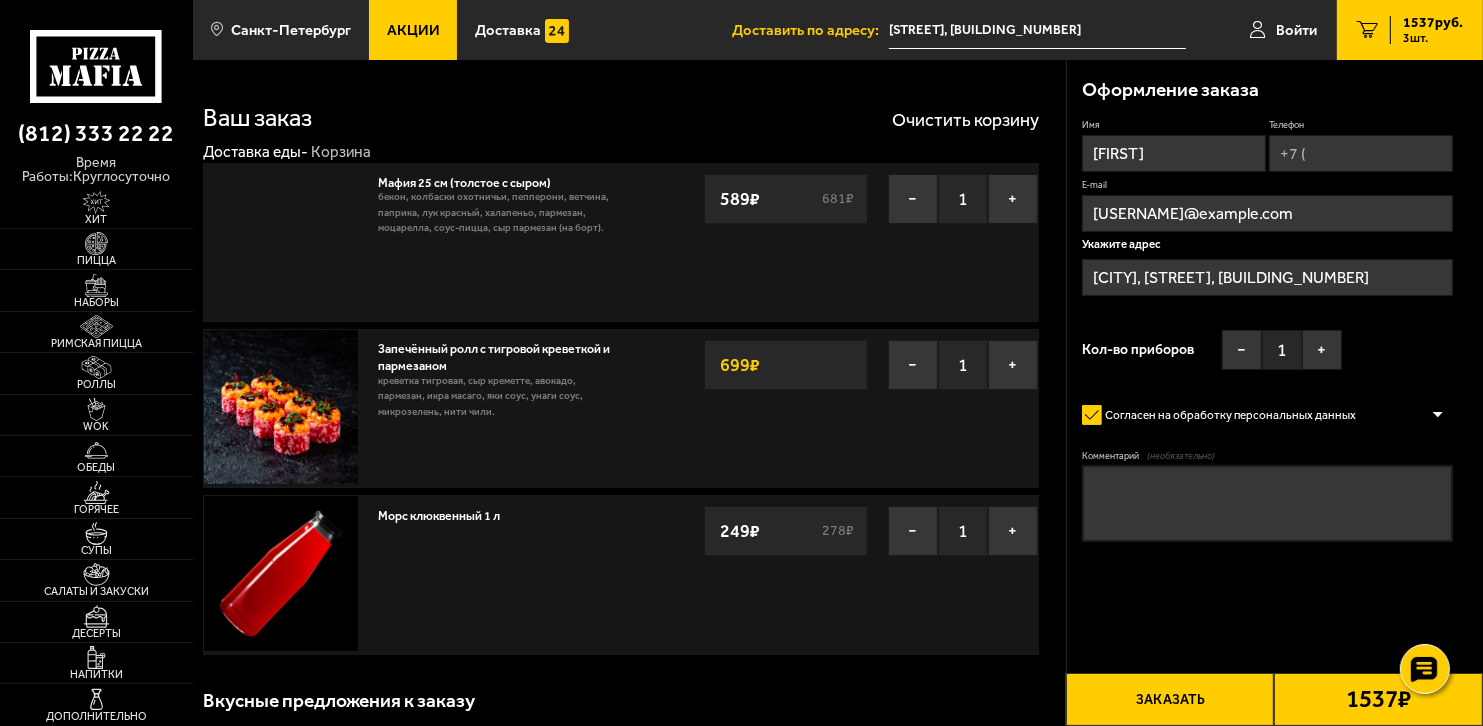 type on "[STREET], [BUILDING_NUMBER]" 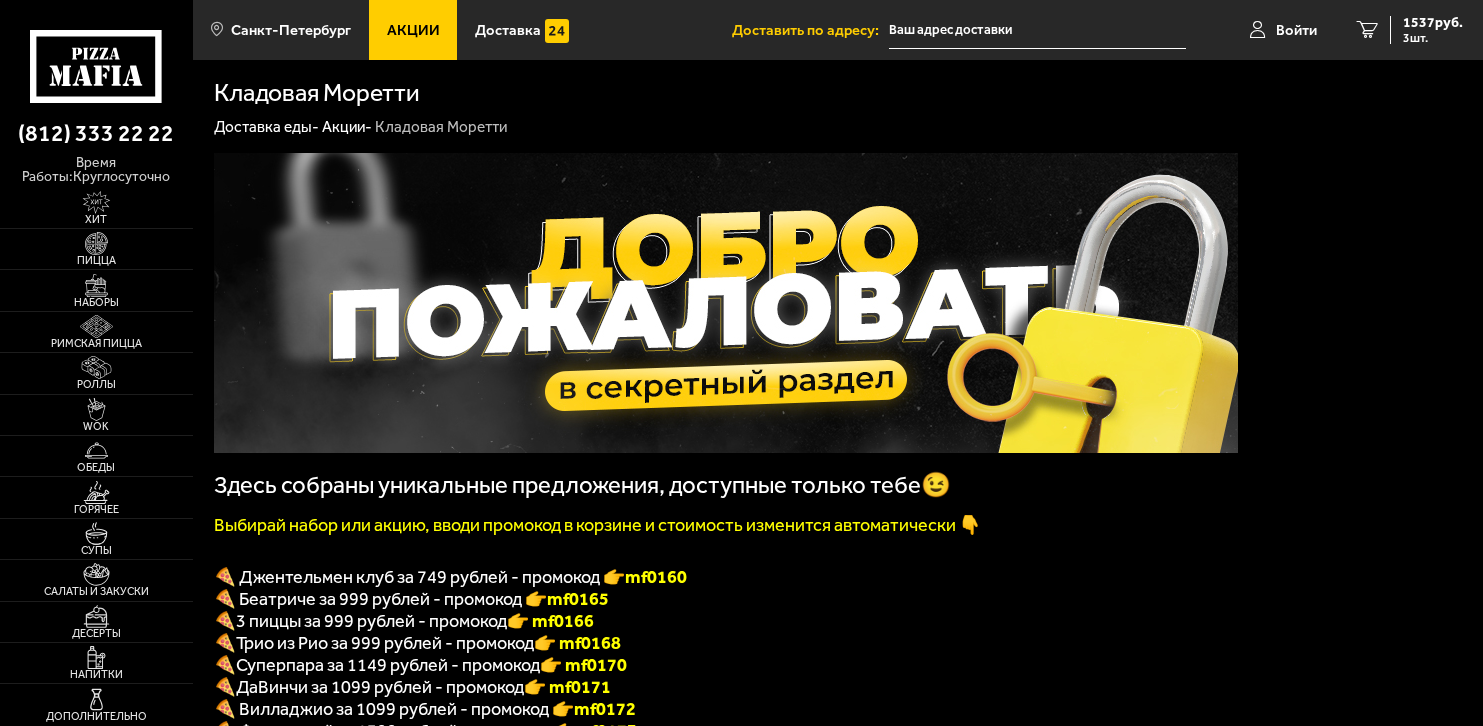 type on "[STREET_NAME], [BUILDING_NUMBER]" 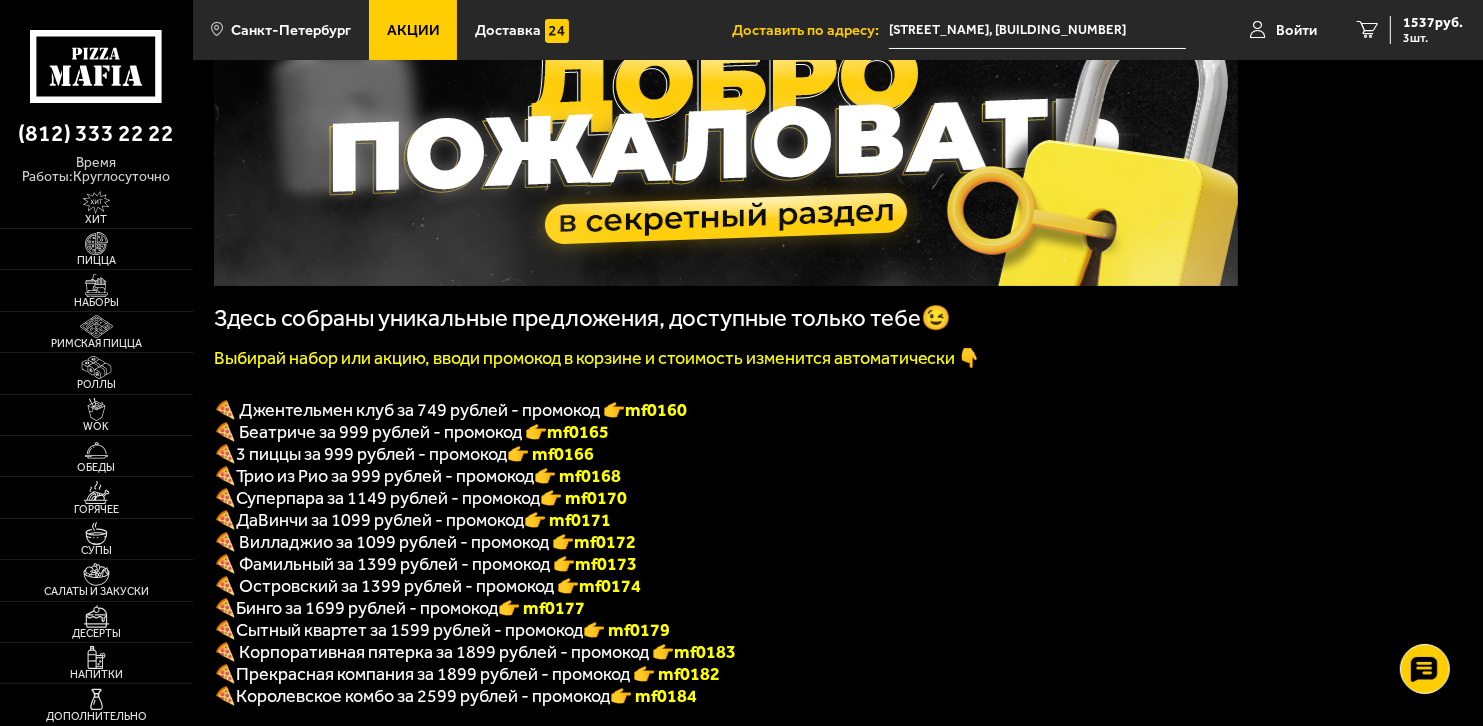 scroll, scrollTop: 200, scrollLeft: 0, axis: vertical 